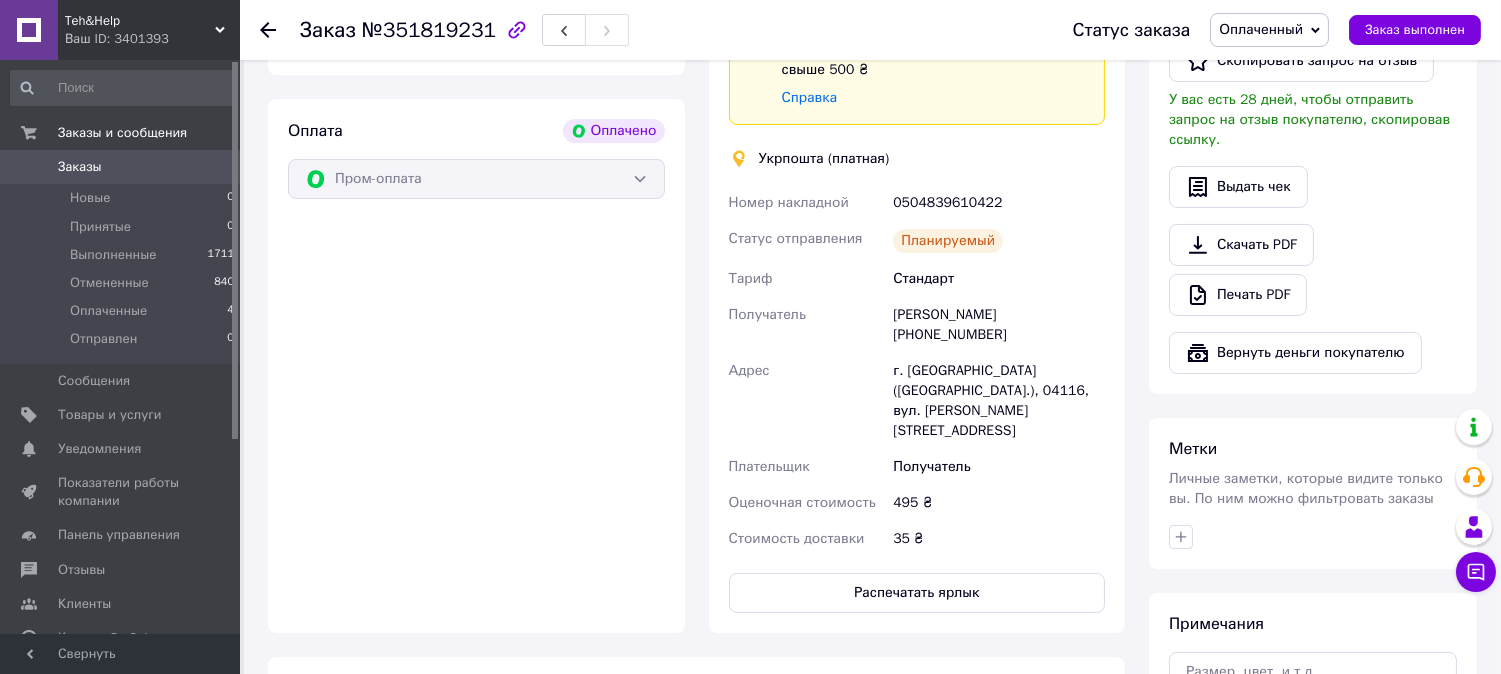 scroll, scrollTop: 666, scrollLeft: 0, axis: vertical 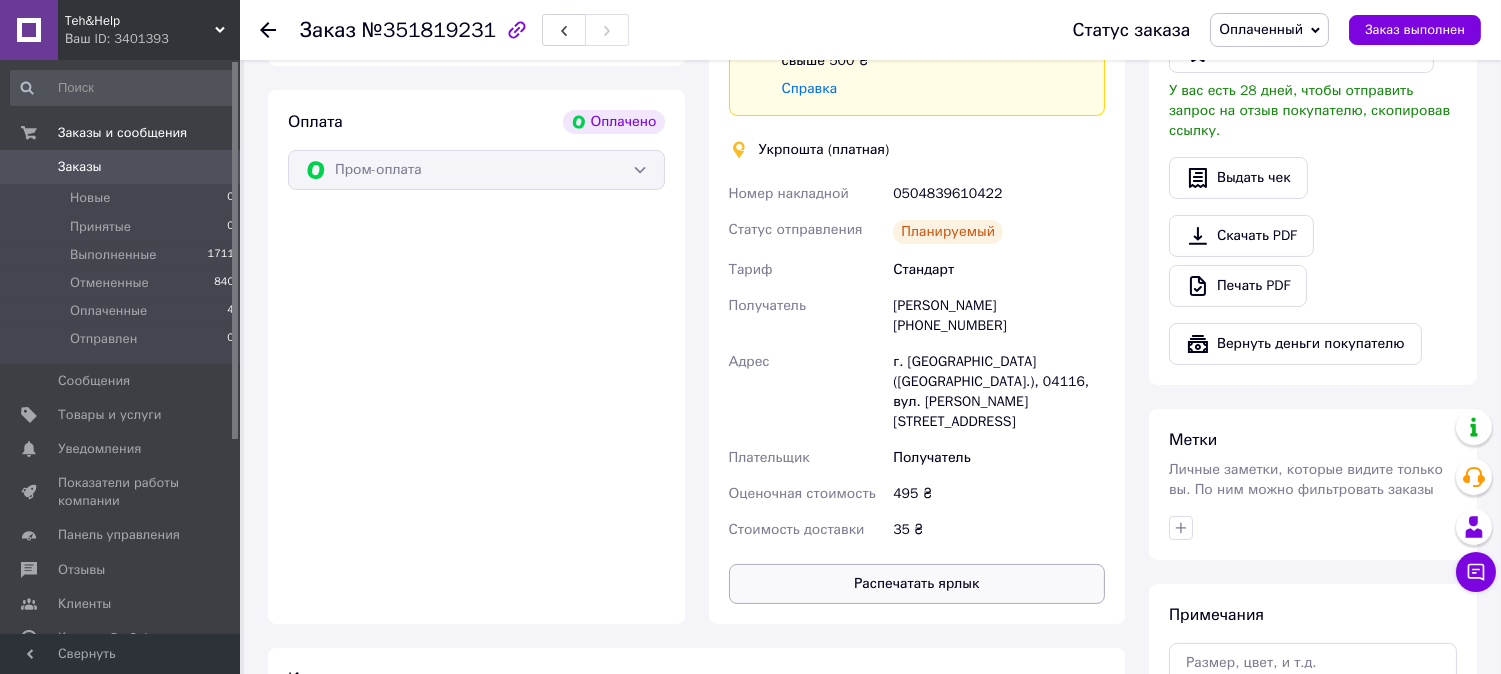 click on "Распечатать ярлык" at bounding box center (917, 584) 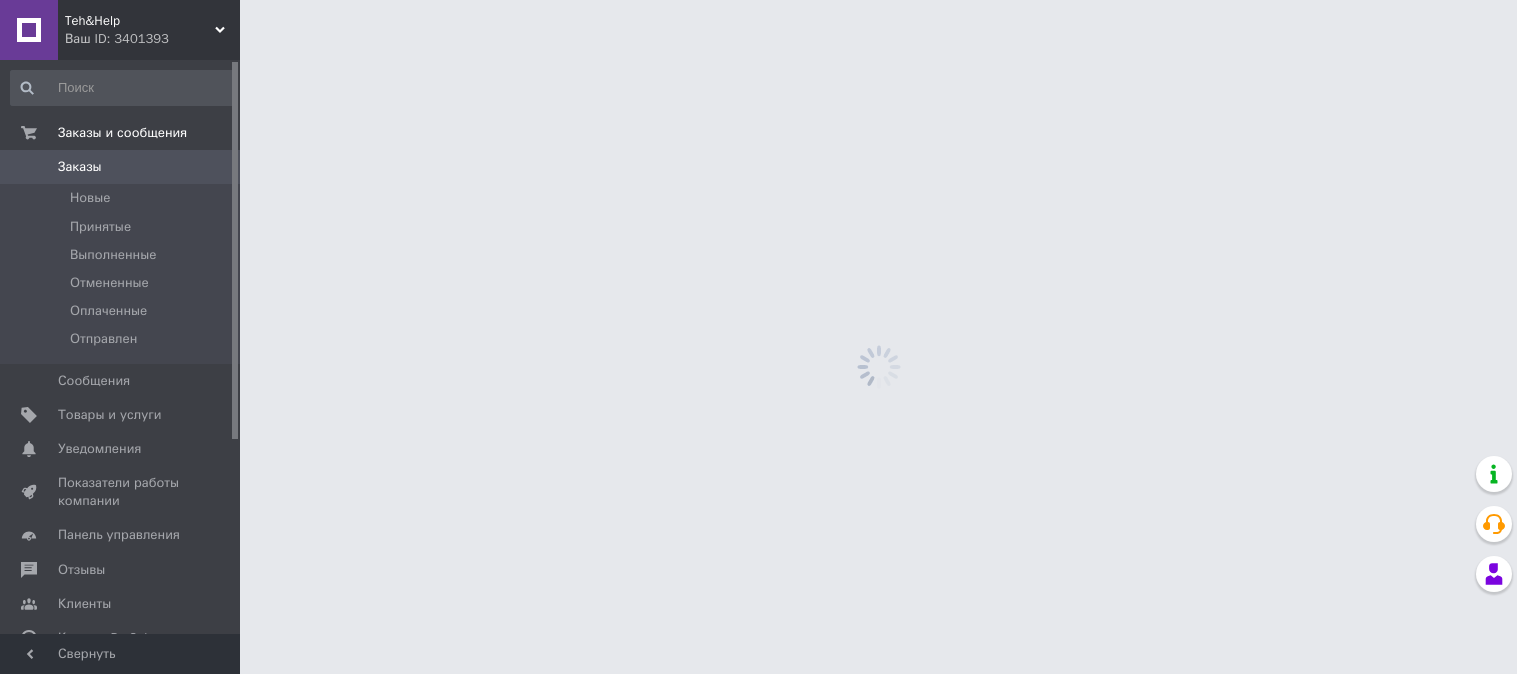 scroll, scrollTop: 0, scrollLeft: 0, axis: both 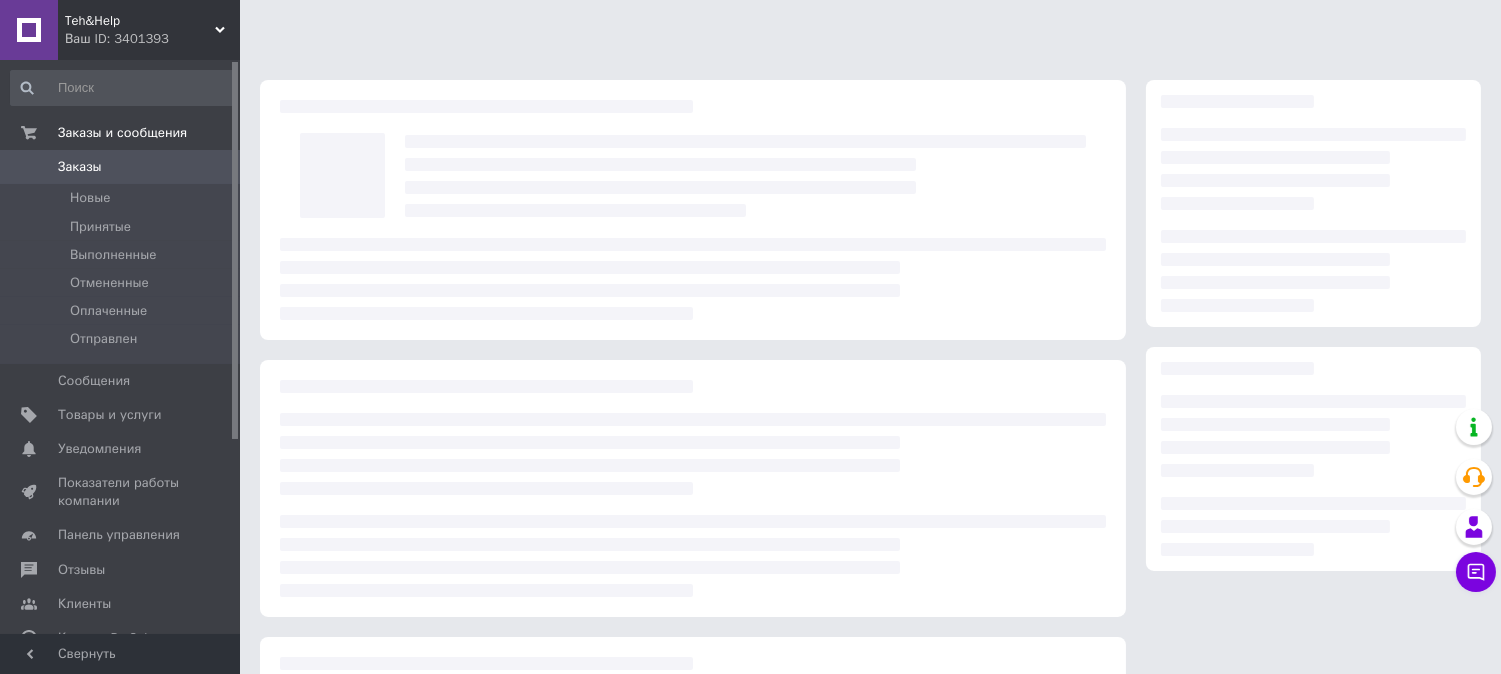 click on "Заказы" at bounding box center [121, 167] 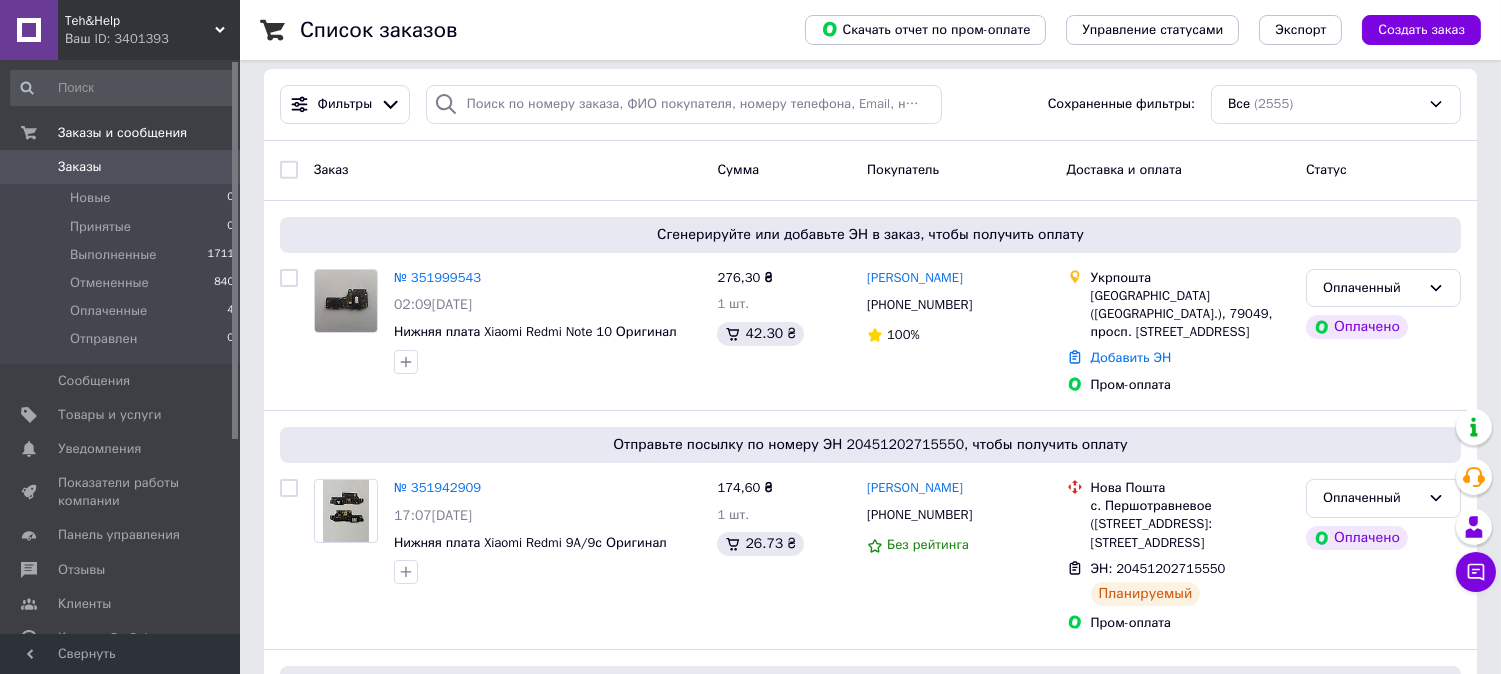scroll, scrollTop: 0, scrollLeft: 0, axis: both 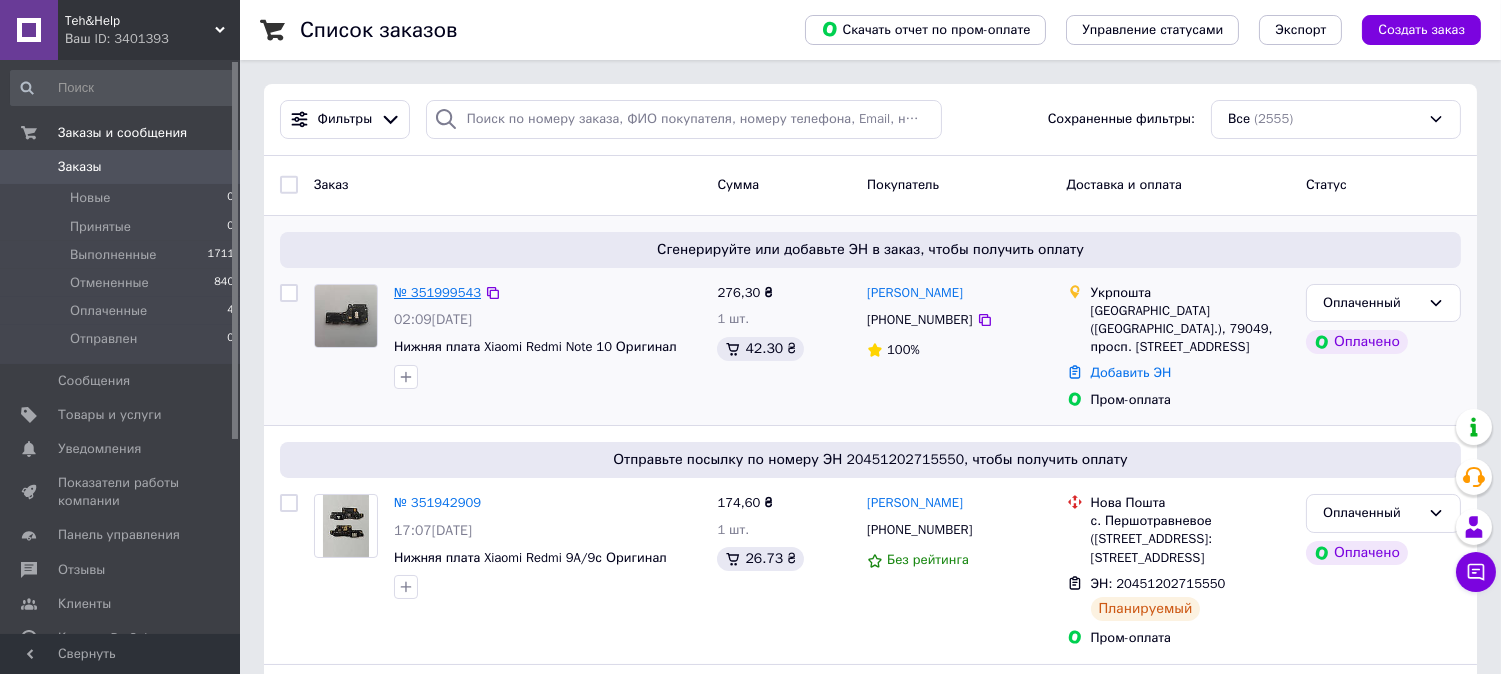 click on "№ 351999543" at bounding box center [437, 292] 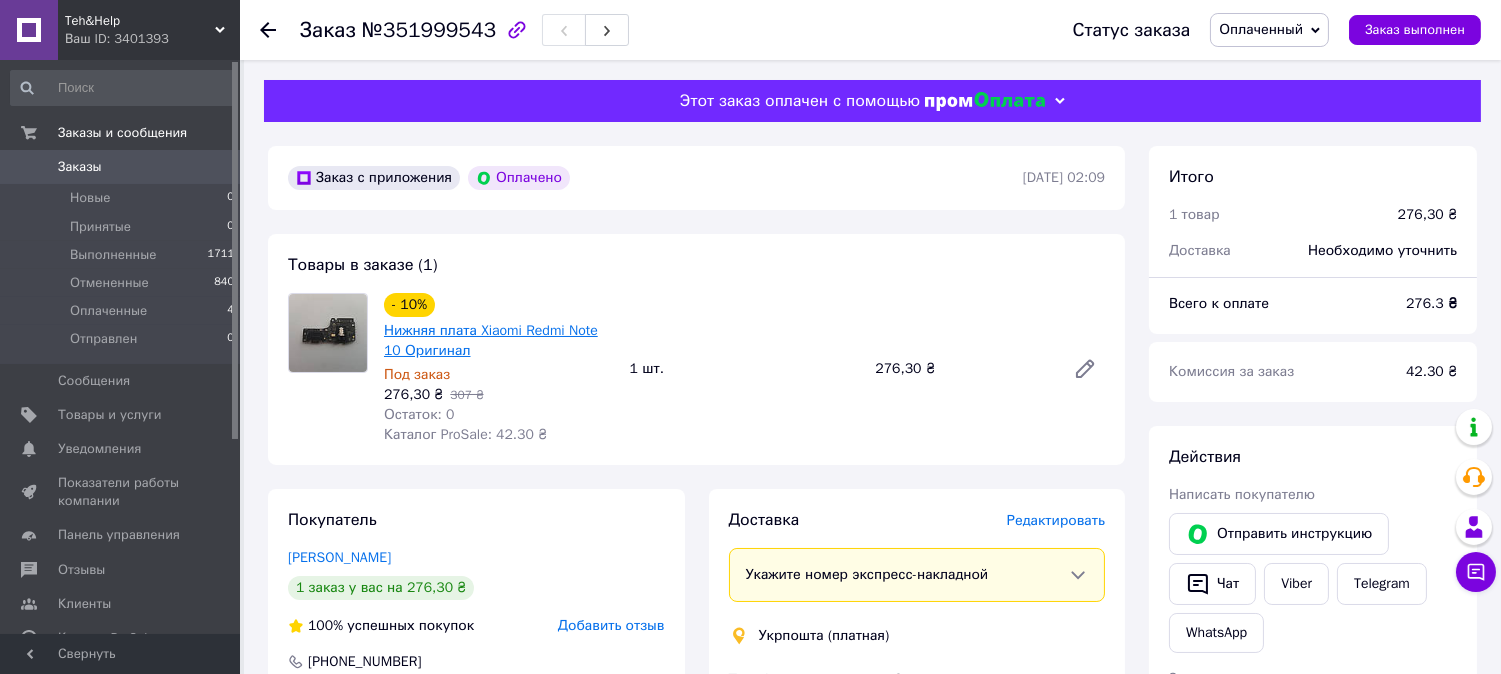 click on "Нижняя плата Xiaomi Redmi Note 10 Оригинал" at bounding box center (491, 340) 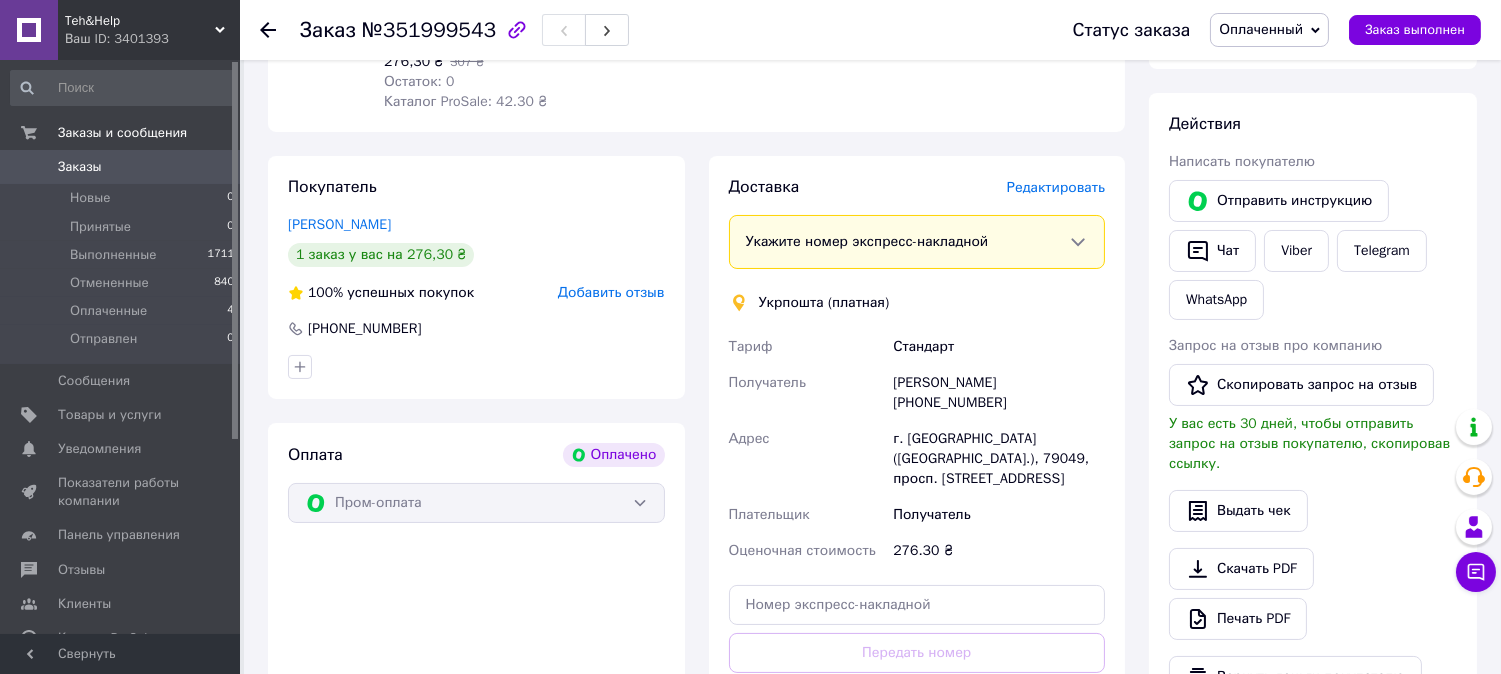 scroll, scrollTop: 777, scrollLeft: 0, axis: vertical 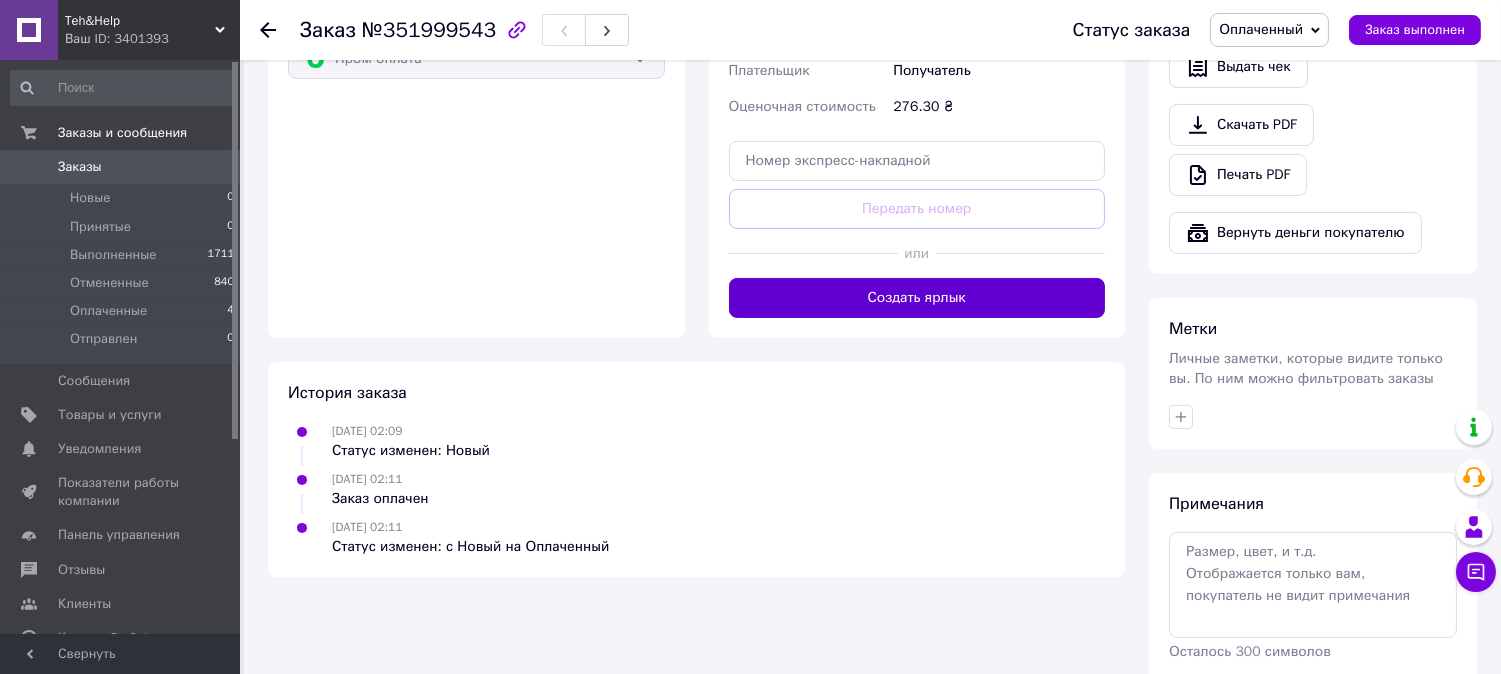 click on "Создать ярлык" at bounding box center [917, 298] 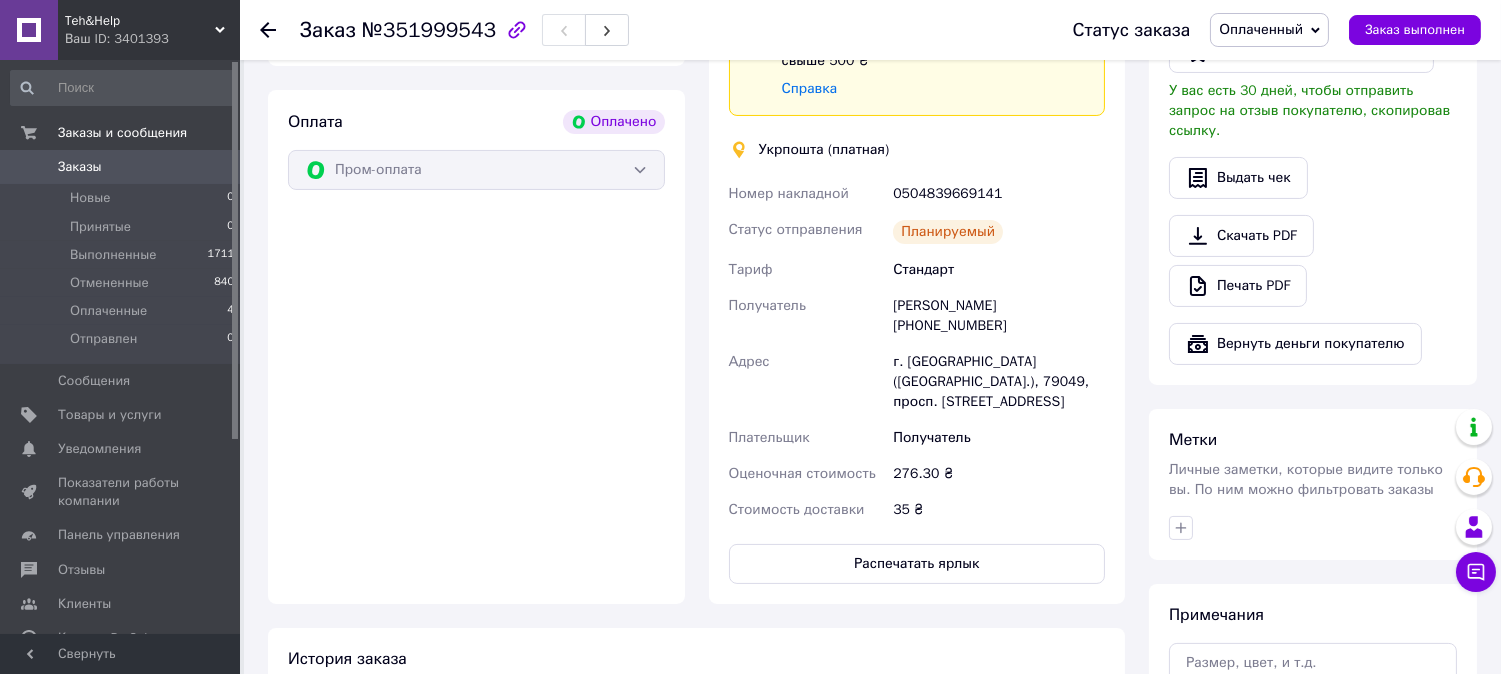 scroll, scrollTop: 777, scrollLeft: 0, axis: vertical 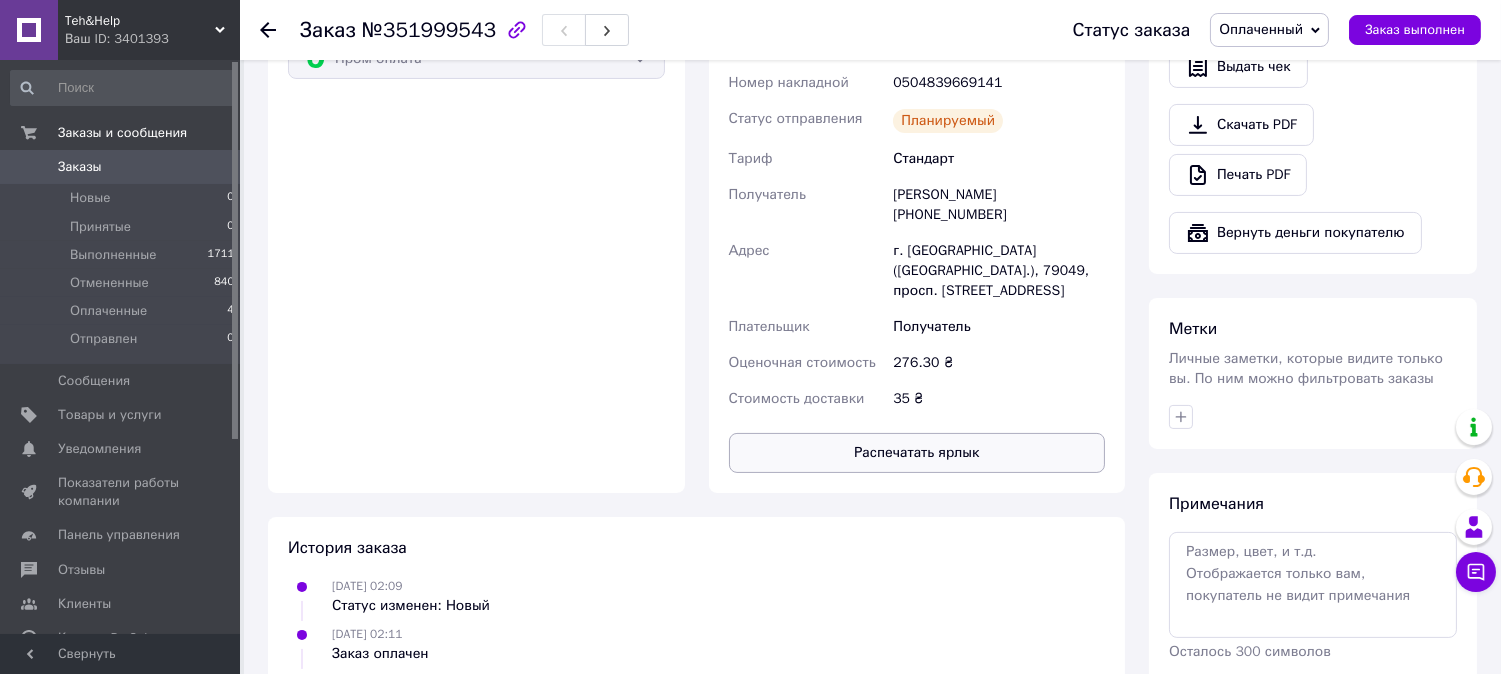 click on "Распечатать ярлык" at bounding box center (917, 453) 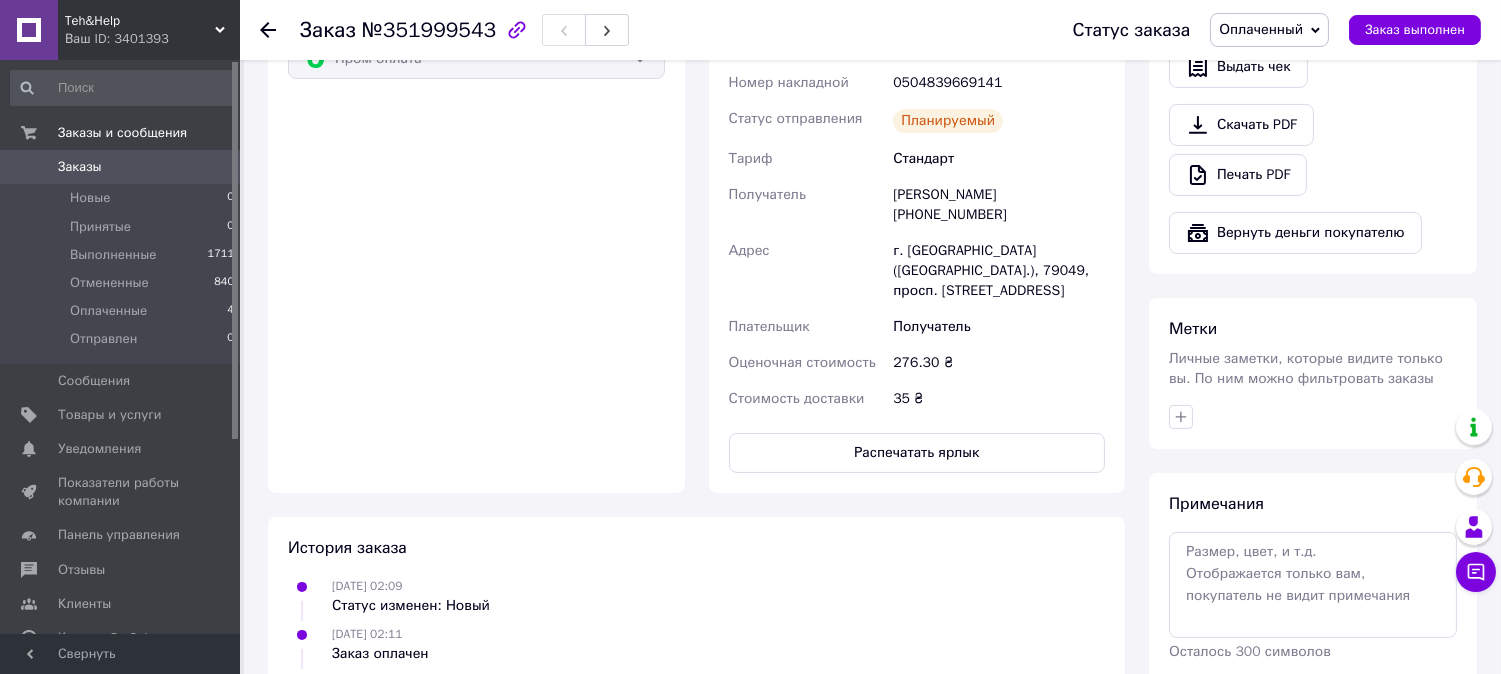 click on "Заказы" at bounding box center (121, 167) 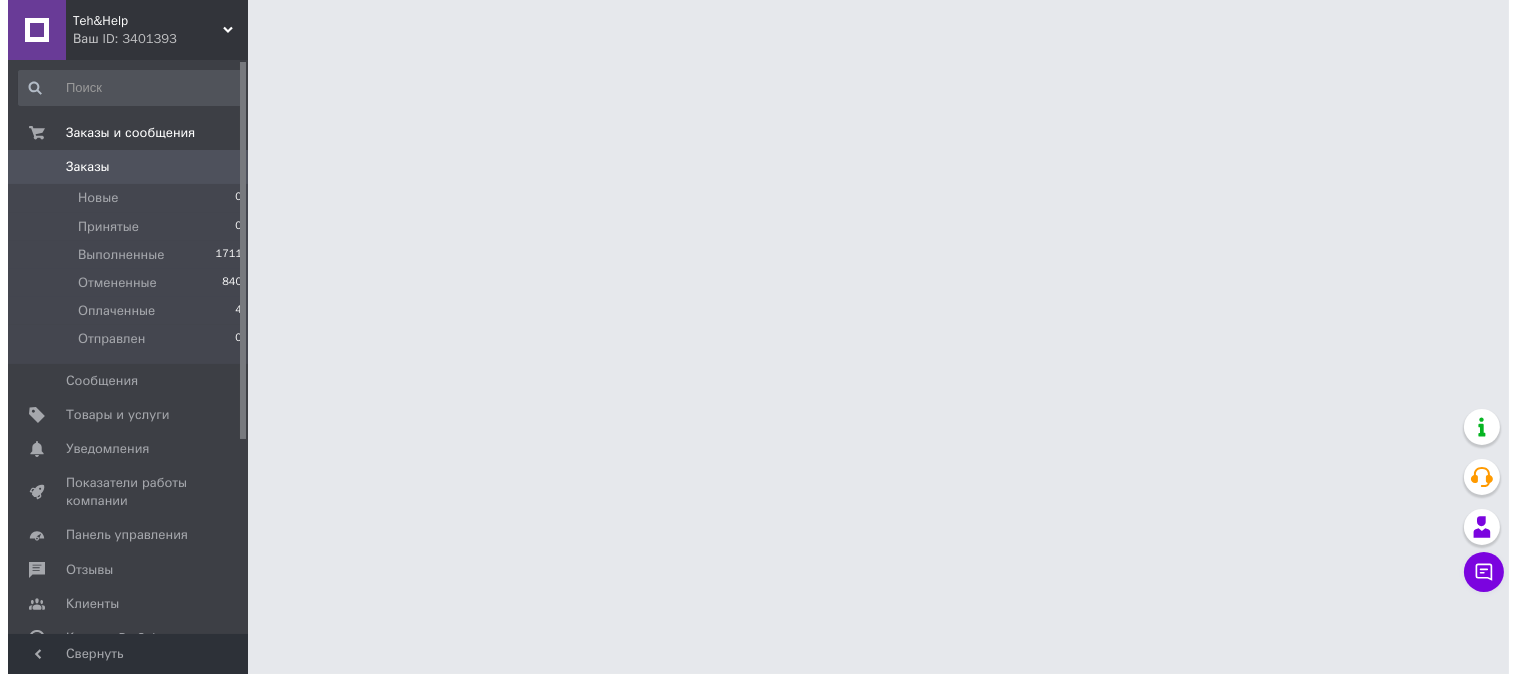 scroll, scrollTop: 0, scrollLeft: 0, axis: both 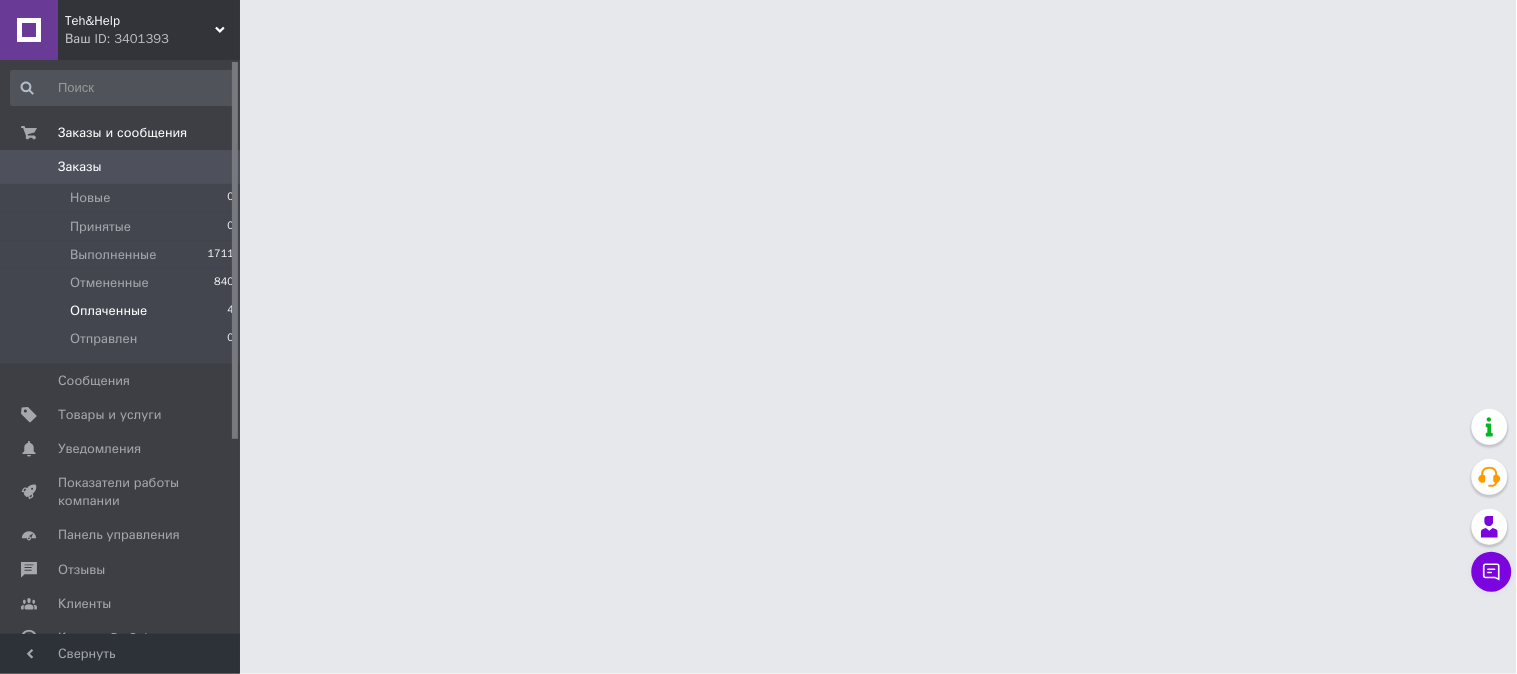 click on "Оплаченные" at bounding box center [108, 311] 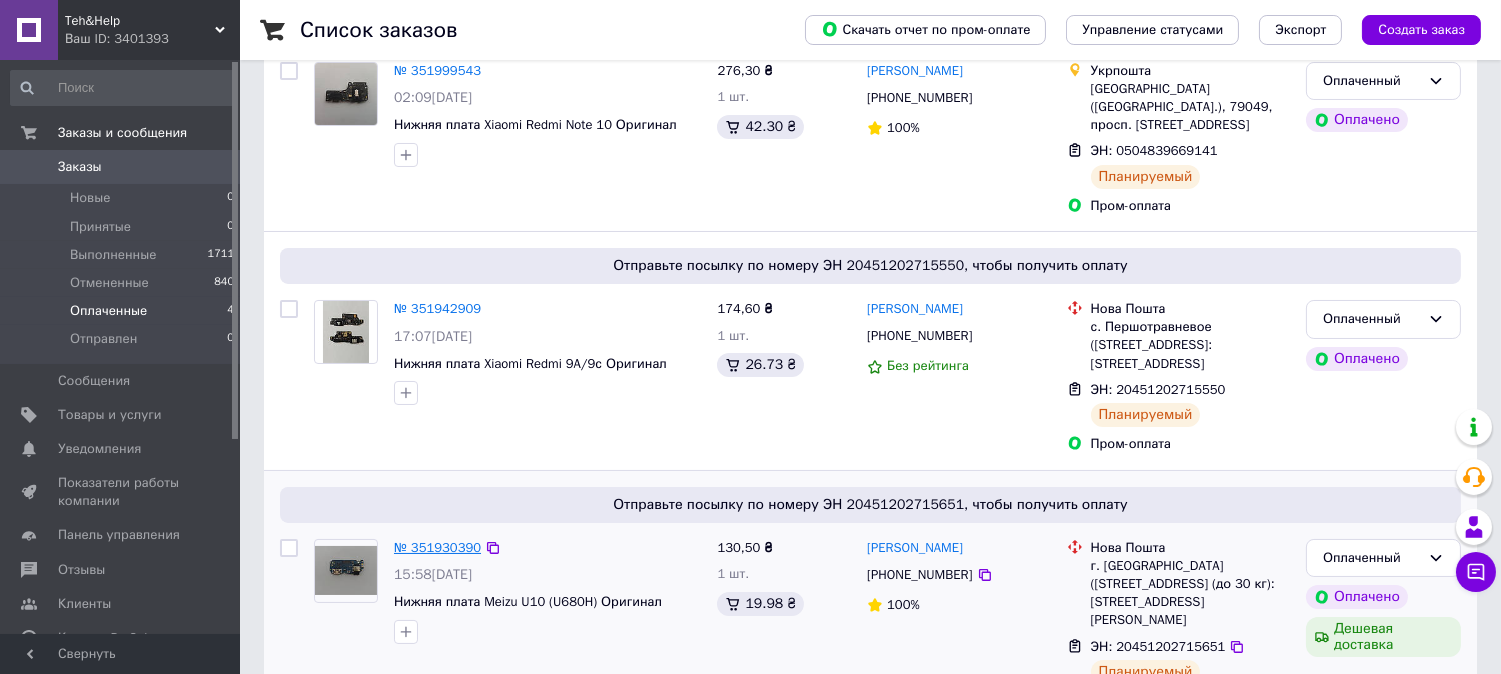 scroll, scrollTop: 333, scrollLeft: 0, axis: vertical 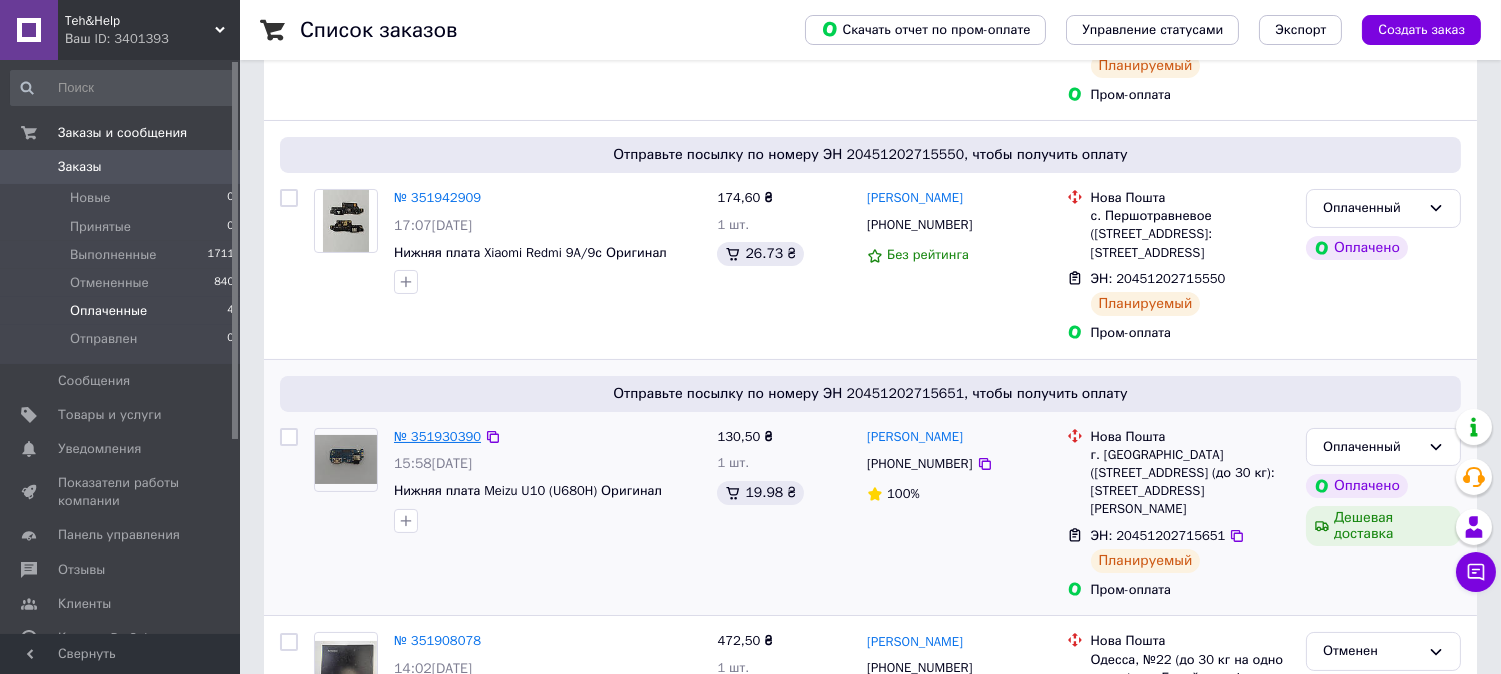 click on "№ 351930390" at bounding box center [437, 436] 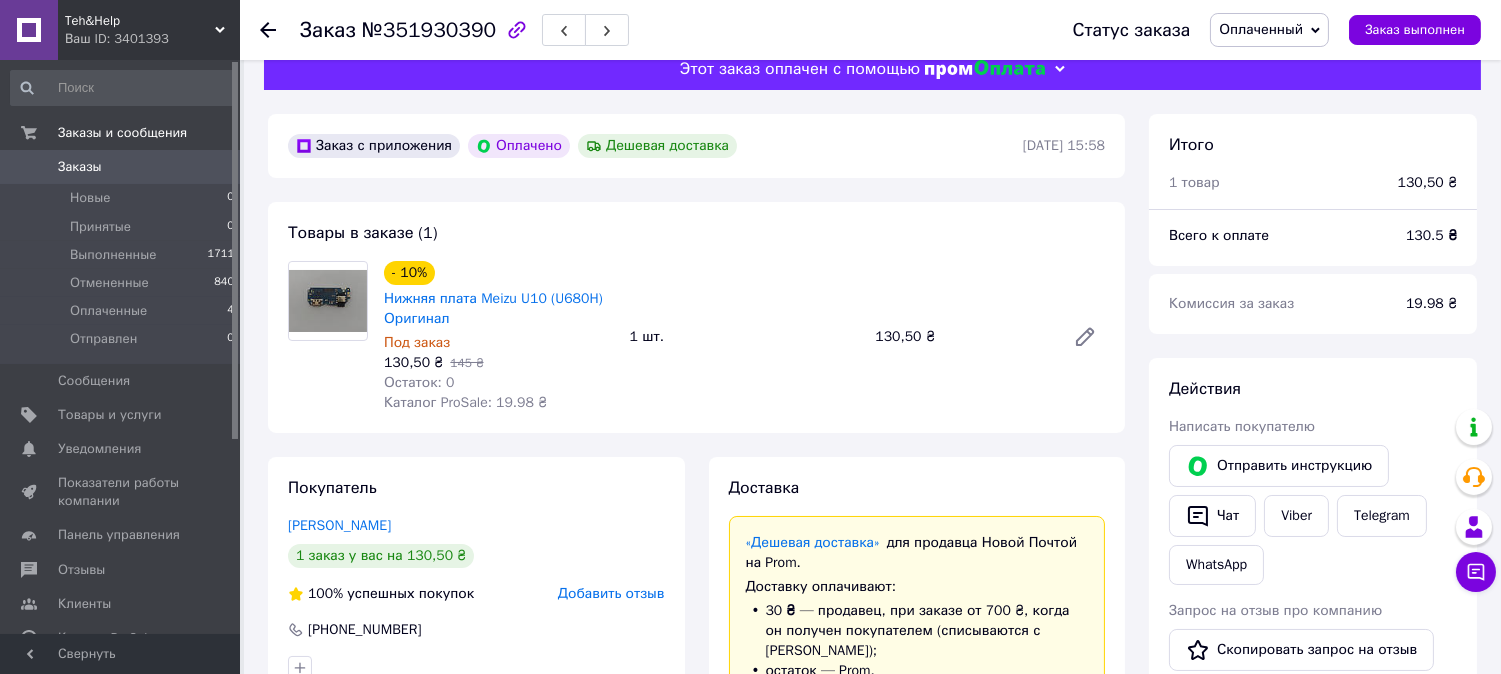scroll, scrollTop: 0, scrollLeft: 0, axis: both 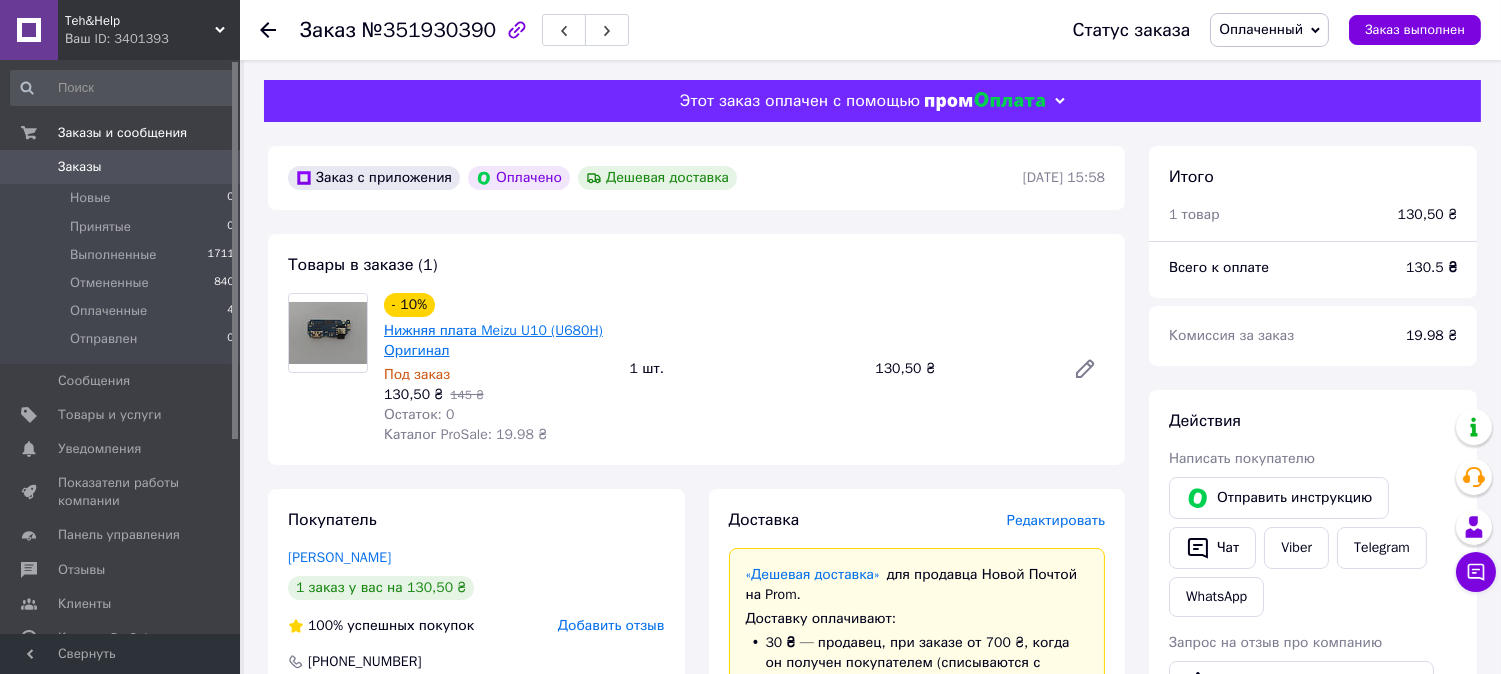 click on "Нижняя плата Meizu U10 (U680H) Оригинал" at bounding box center [493, 340] 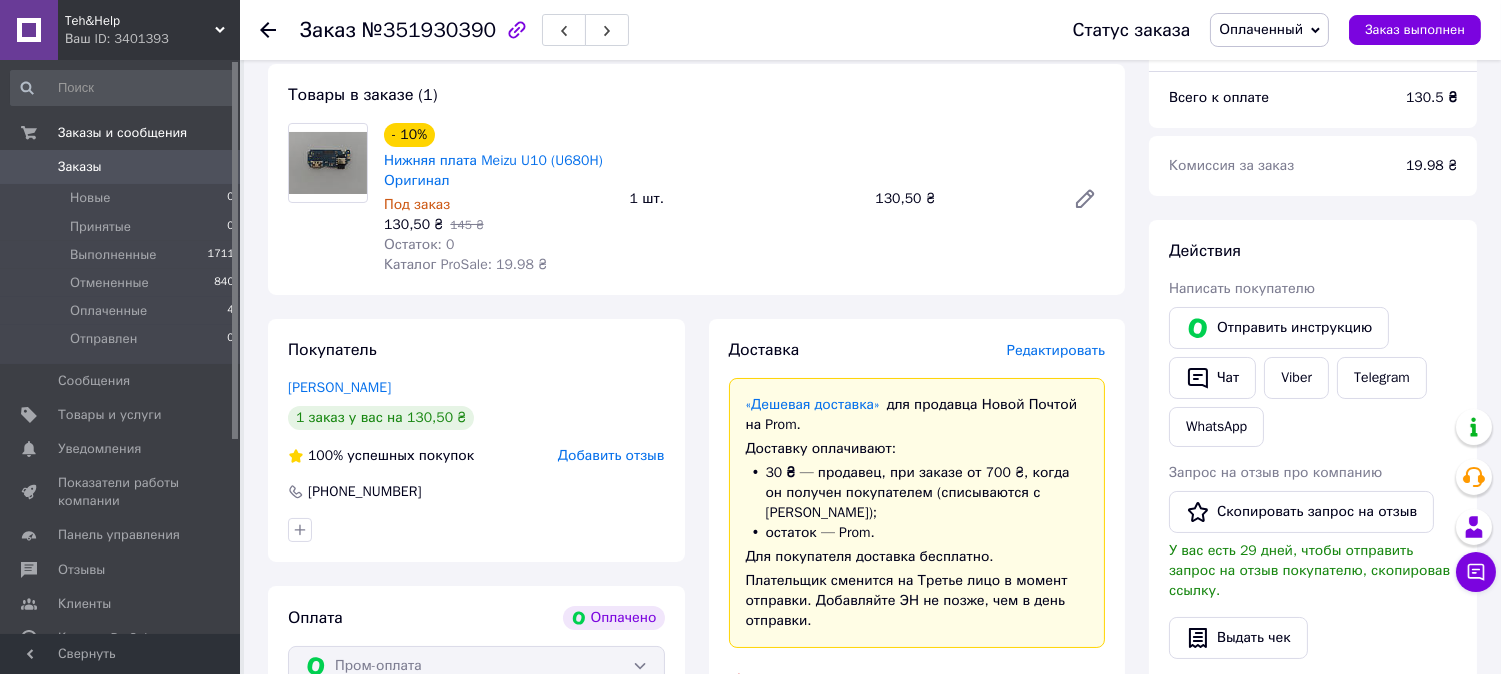 scroll, scrollTop: 111, scrollLeft: 0, axis: vertical 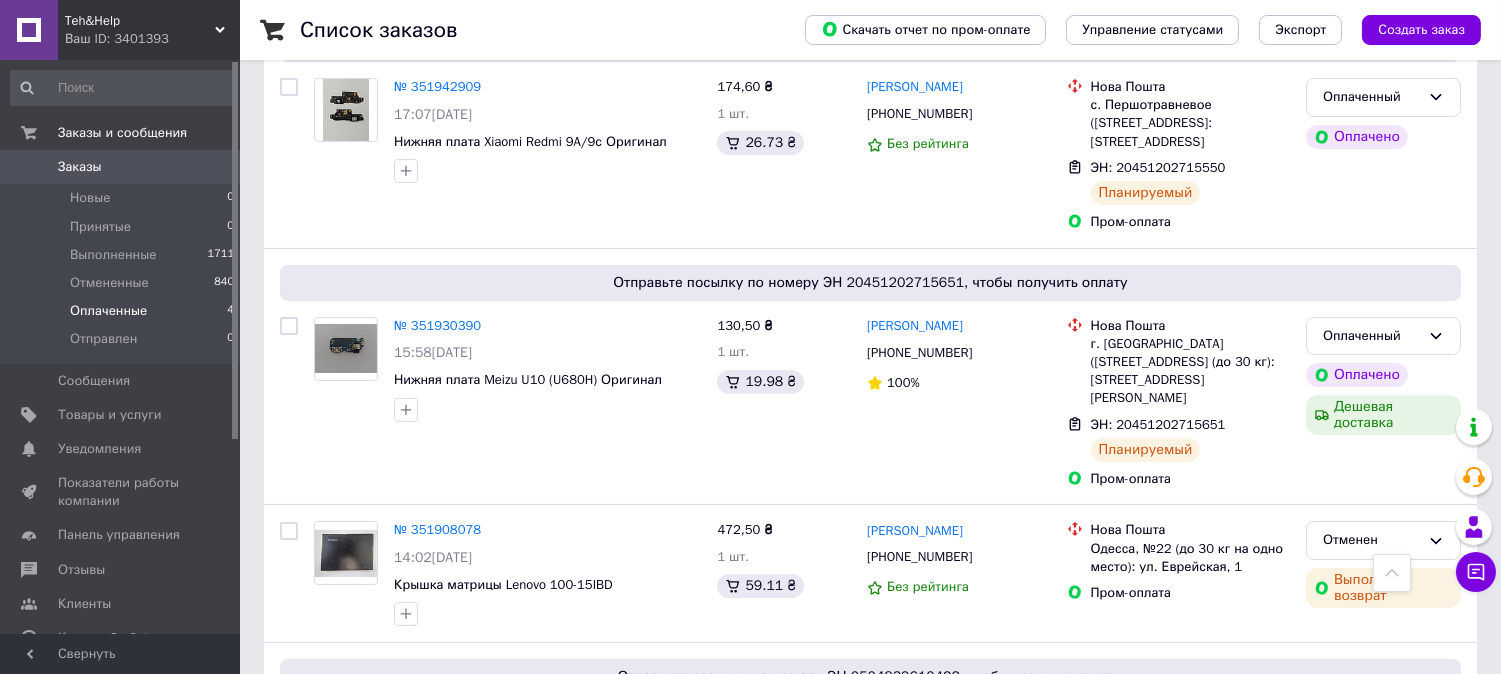 click on "Оплаченные" at bounding box center [108, 311] 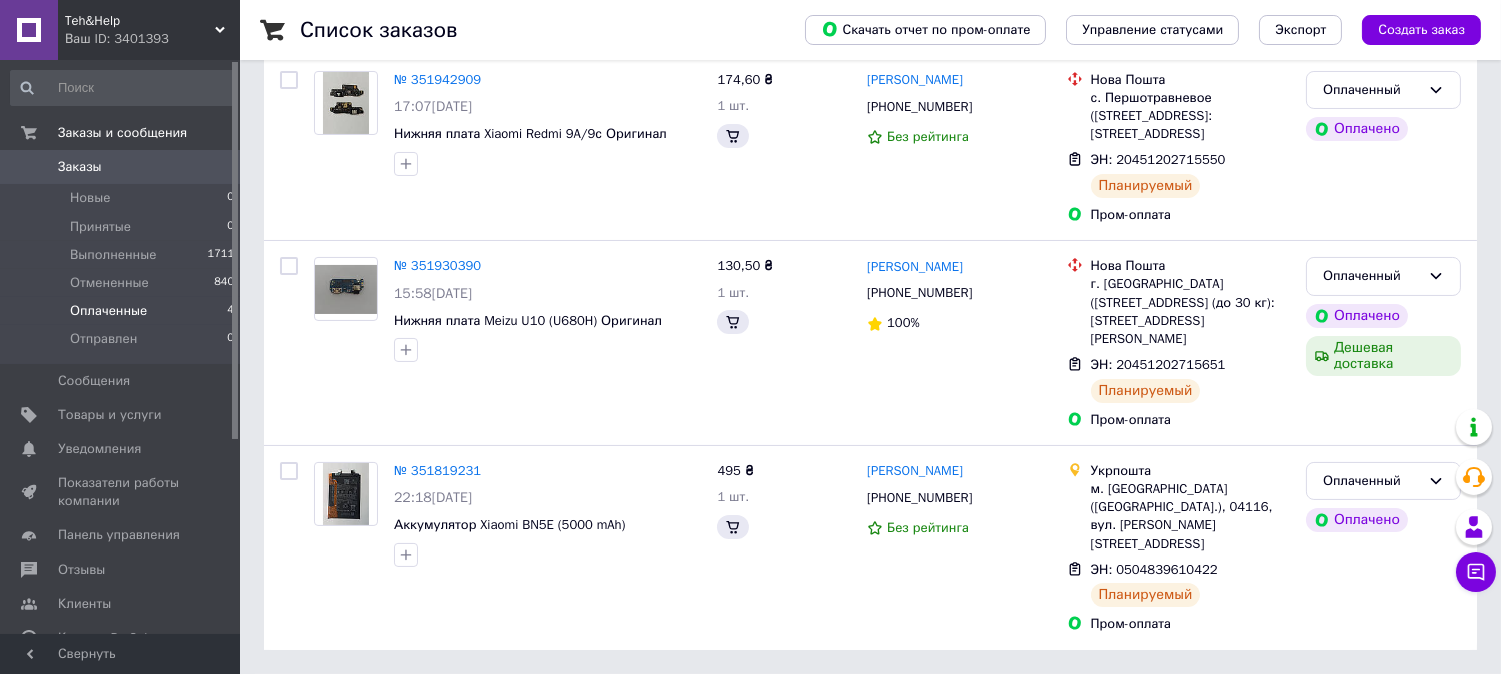 scroll, scrollTop: 0, scrollLeft: 0, axis: both 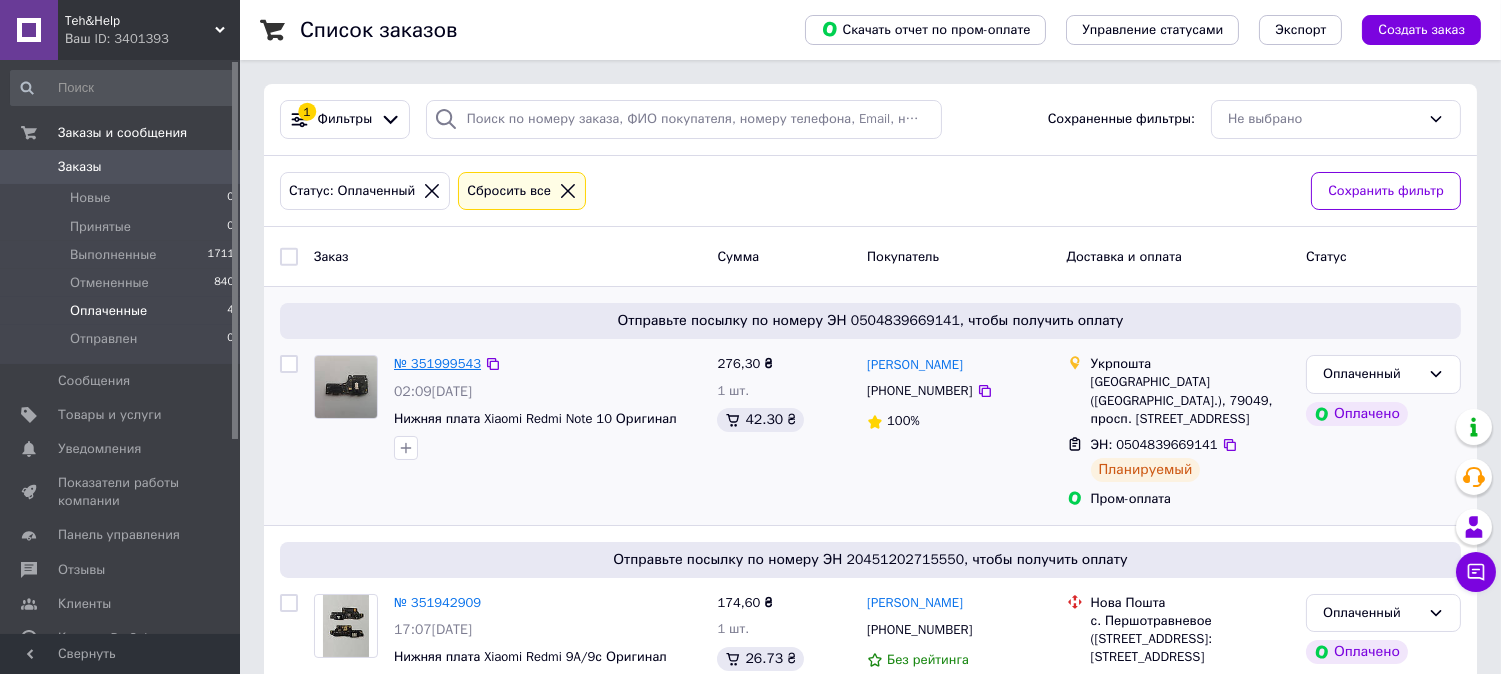 click on "№ 351999543" at bounding box center (437, 363) 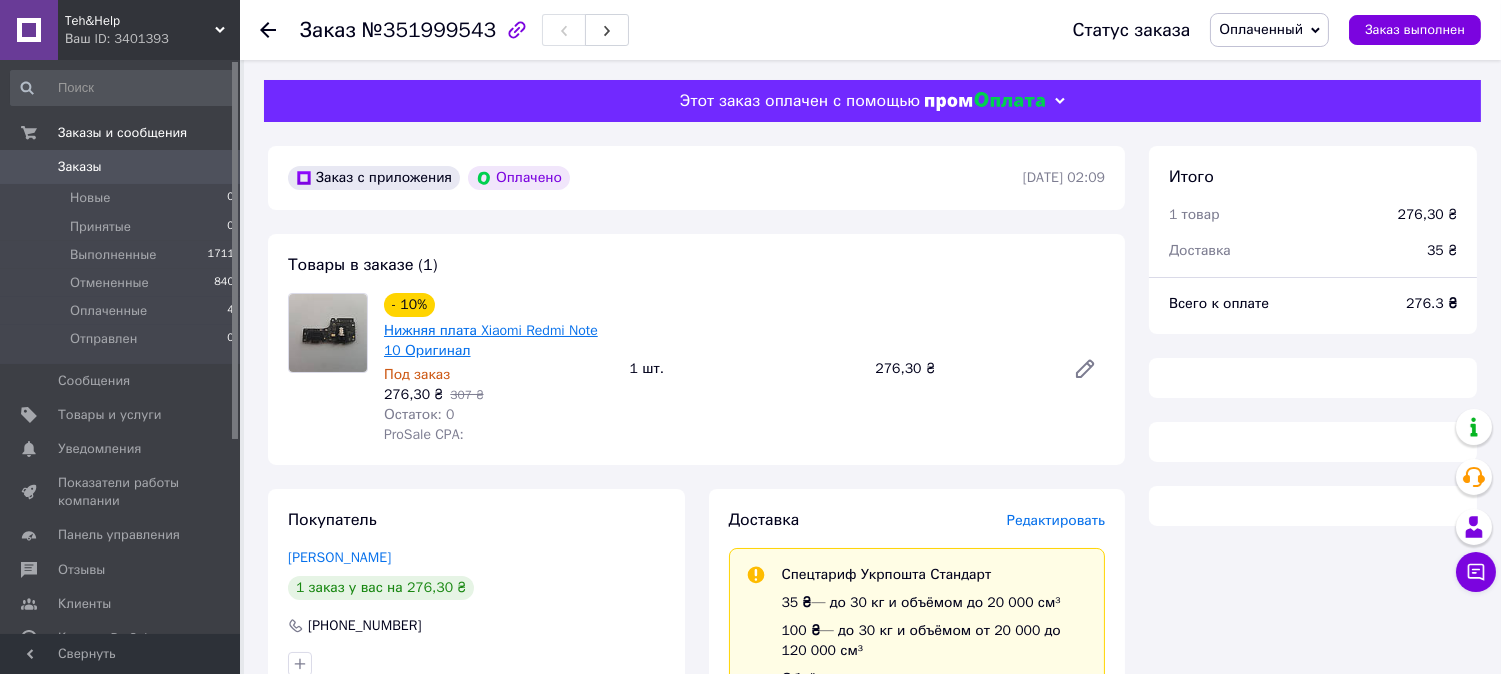 click on "Нижняя плата Xiaomi Redmi Note 10 Оригинал" at bounding box center (491, 340) 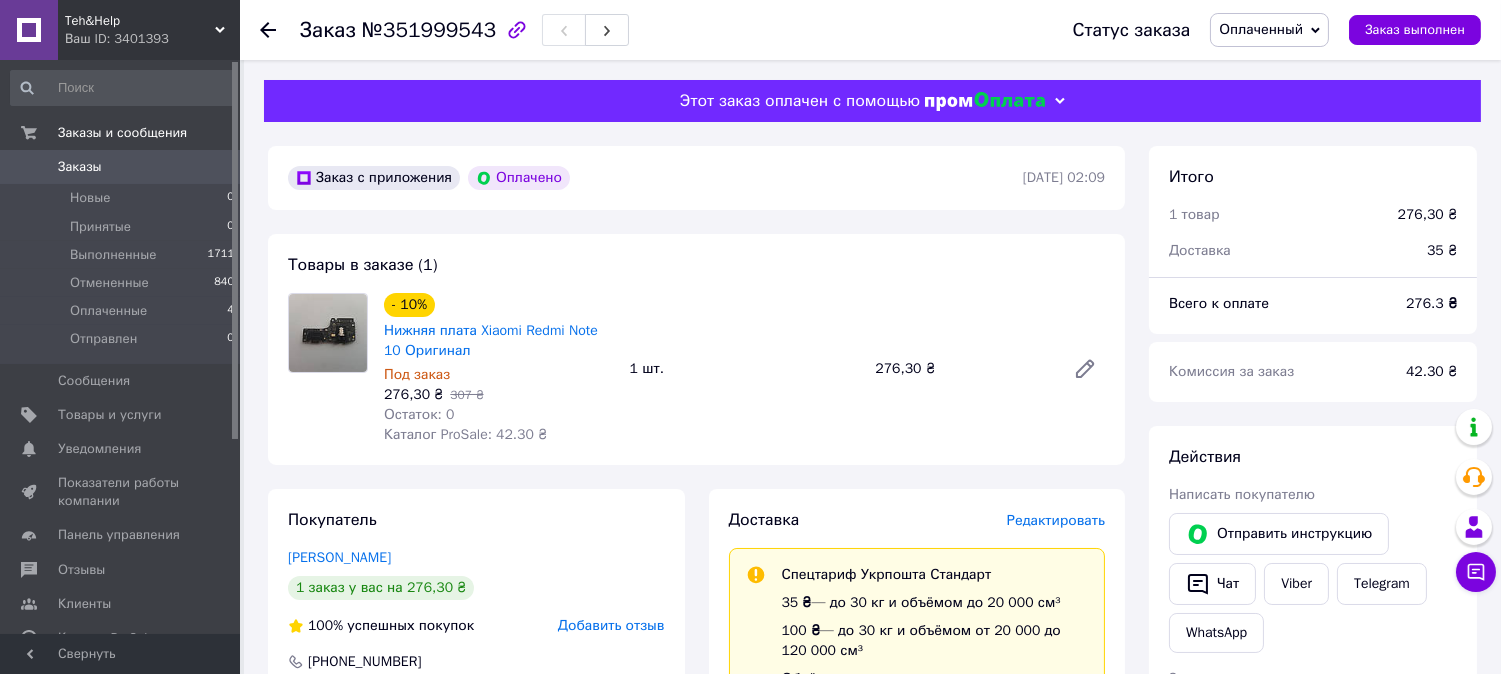 click on "Заказы" at bounding box center (80, 167) 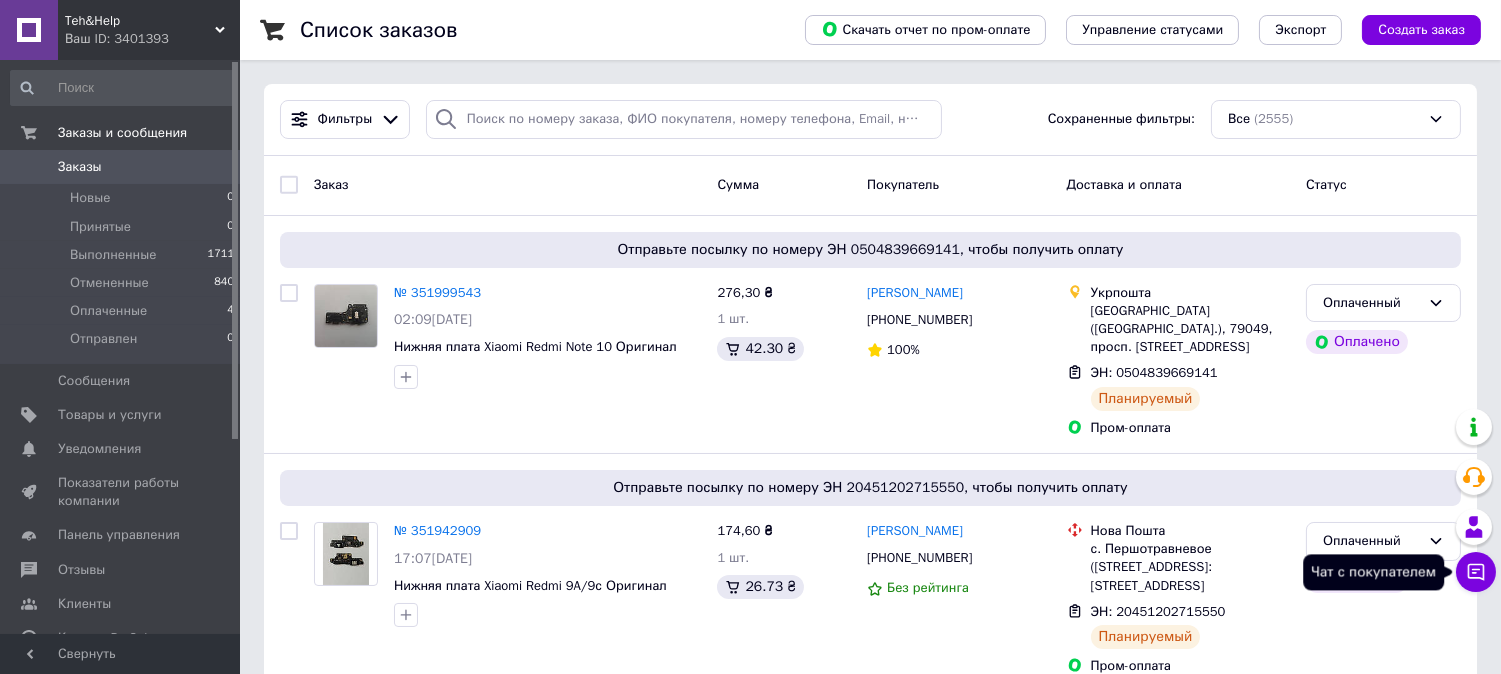 click 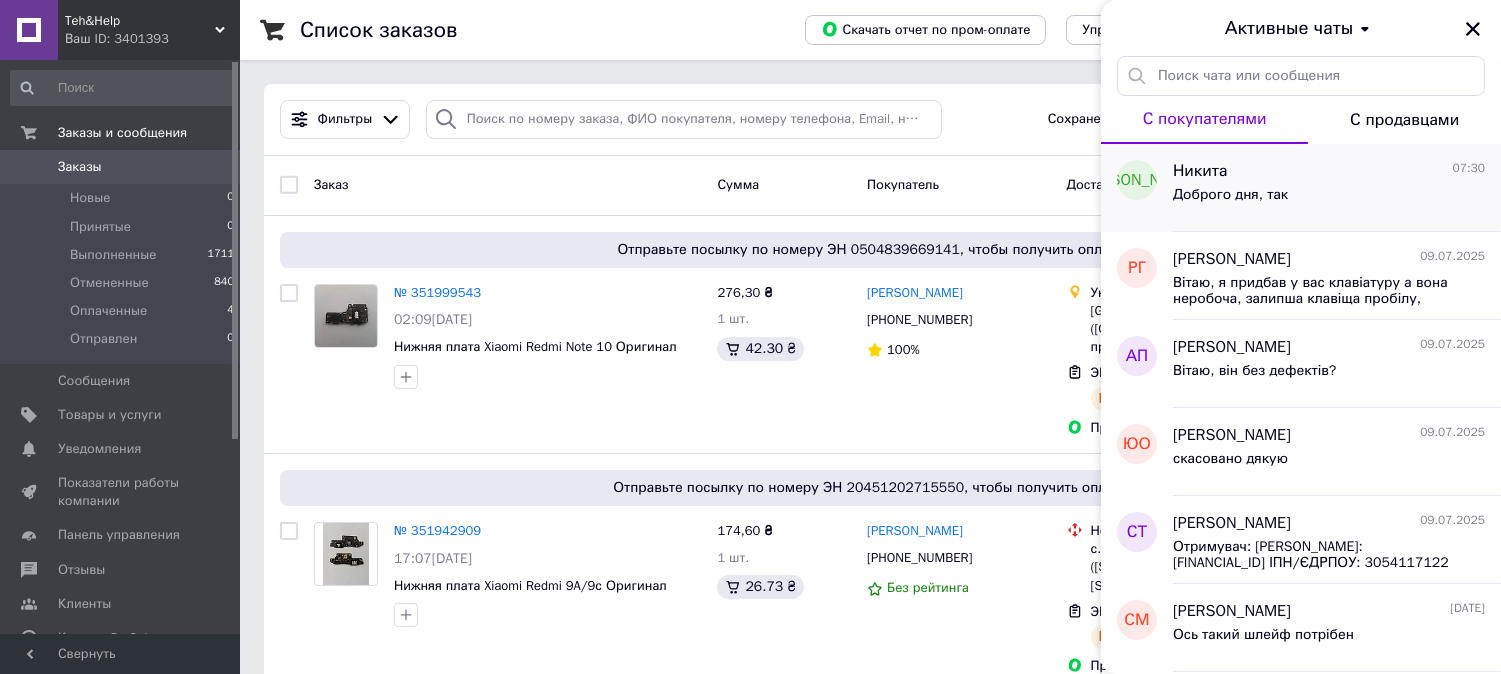 click on "Доброго дня, так" at bounding box center [1230, 195] 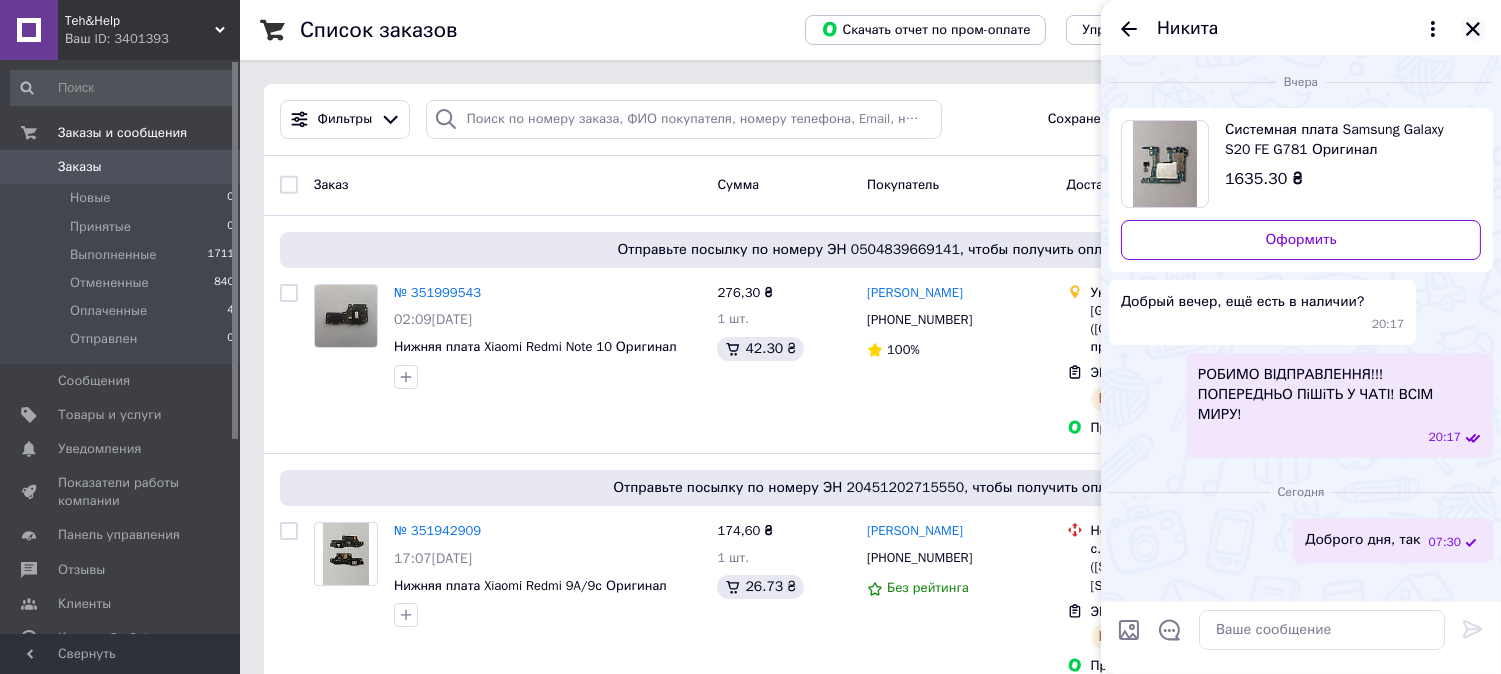 click 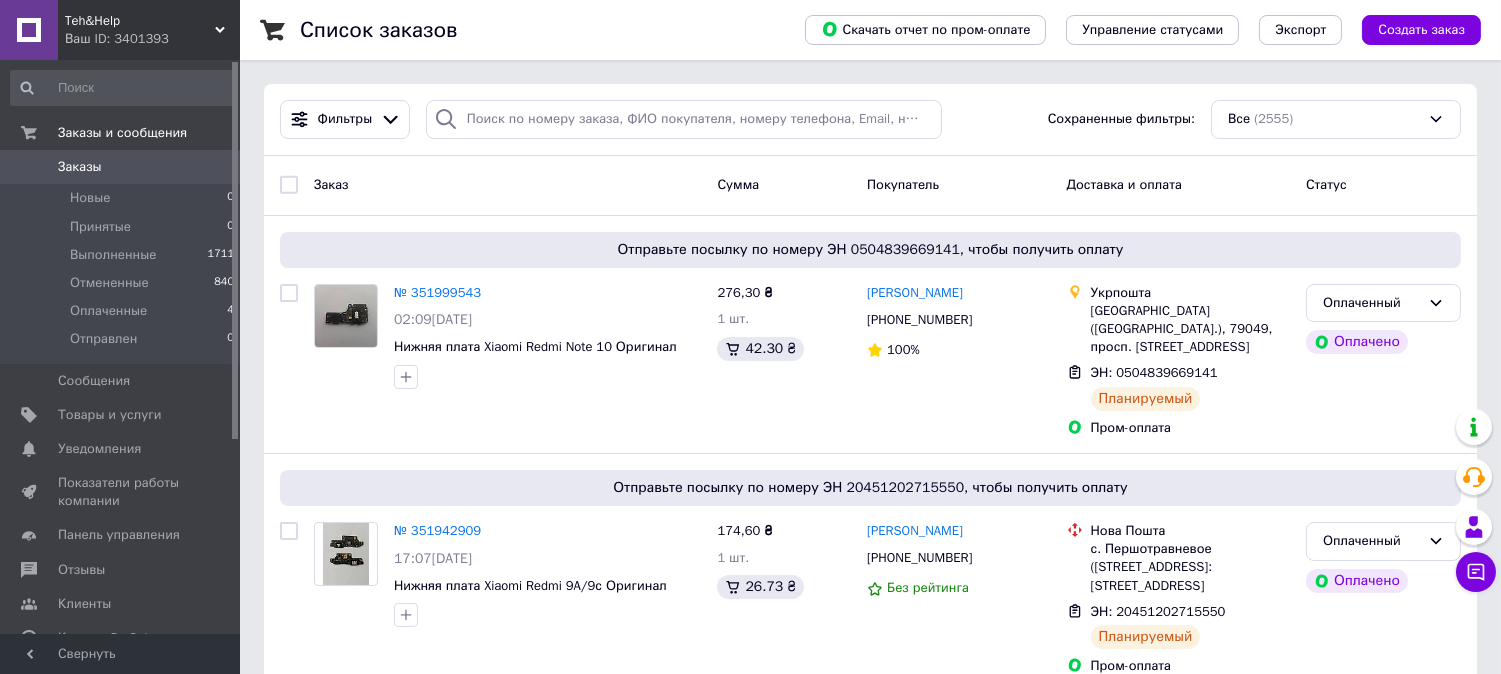 click on "Заказы 0" at bounding box center [123, 167] 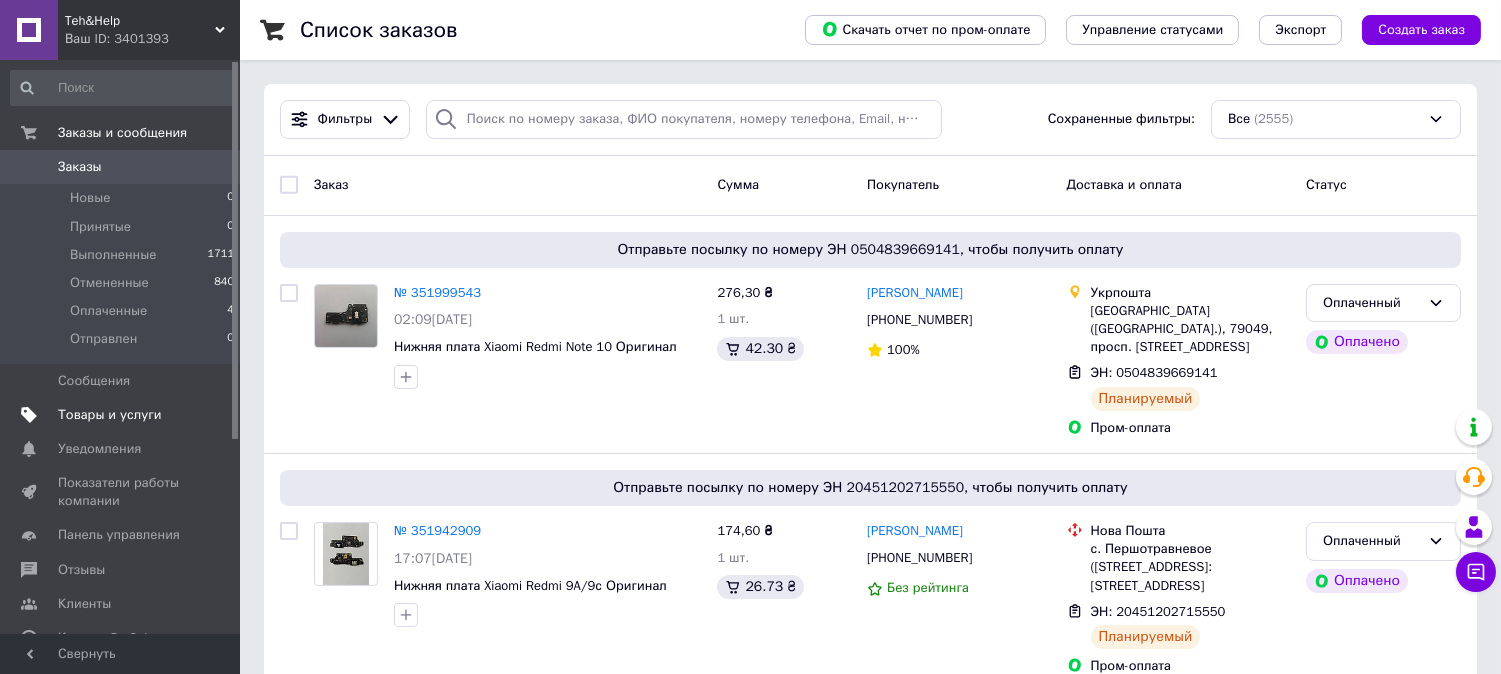 click on "Товары и услуги" at bounding box center [110, 415] 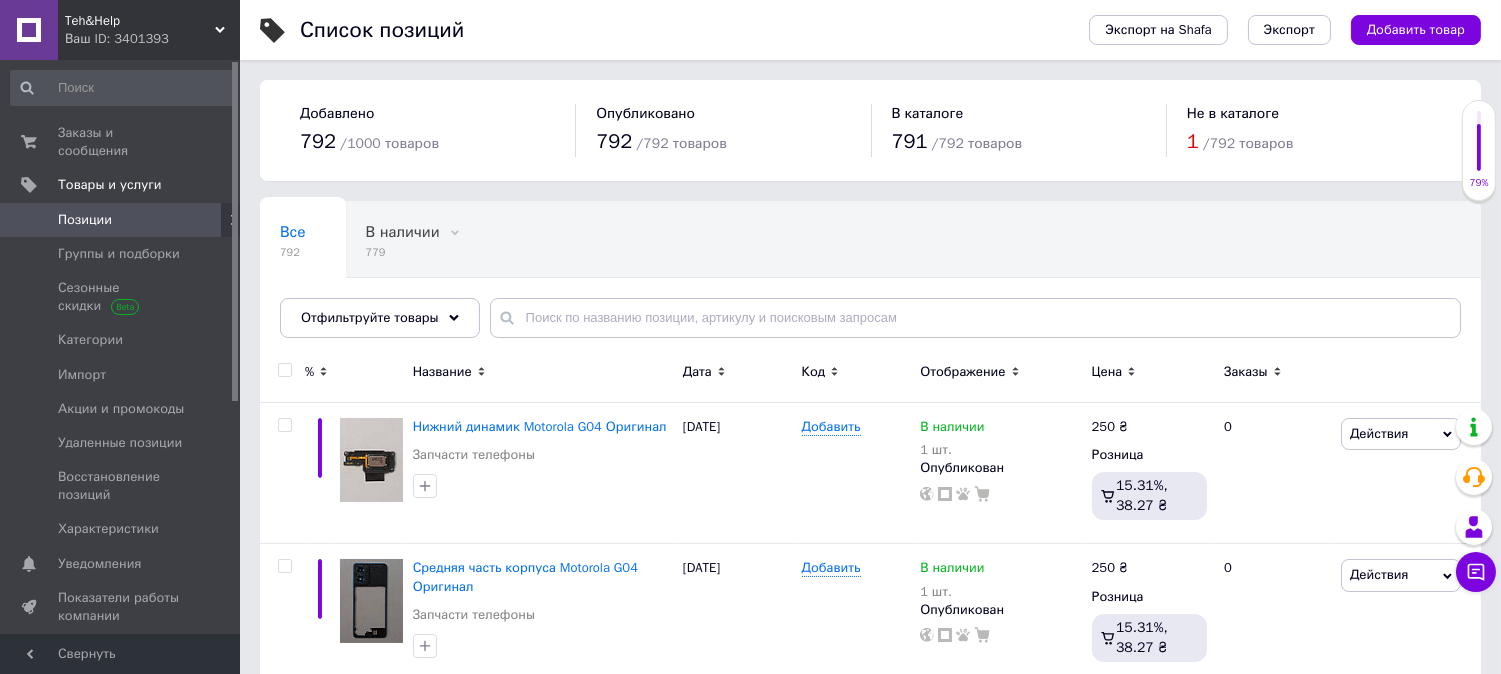 click on "Добавить товар" at bounding box center (1416, 30) 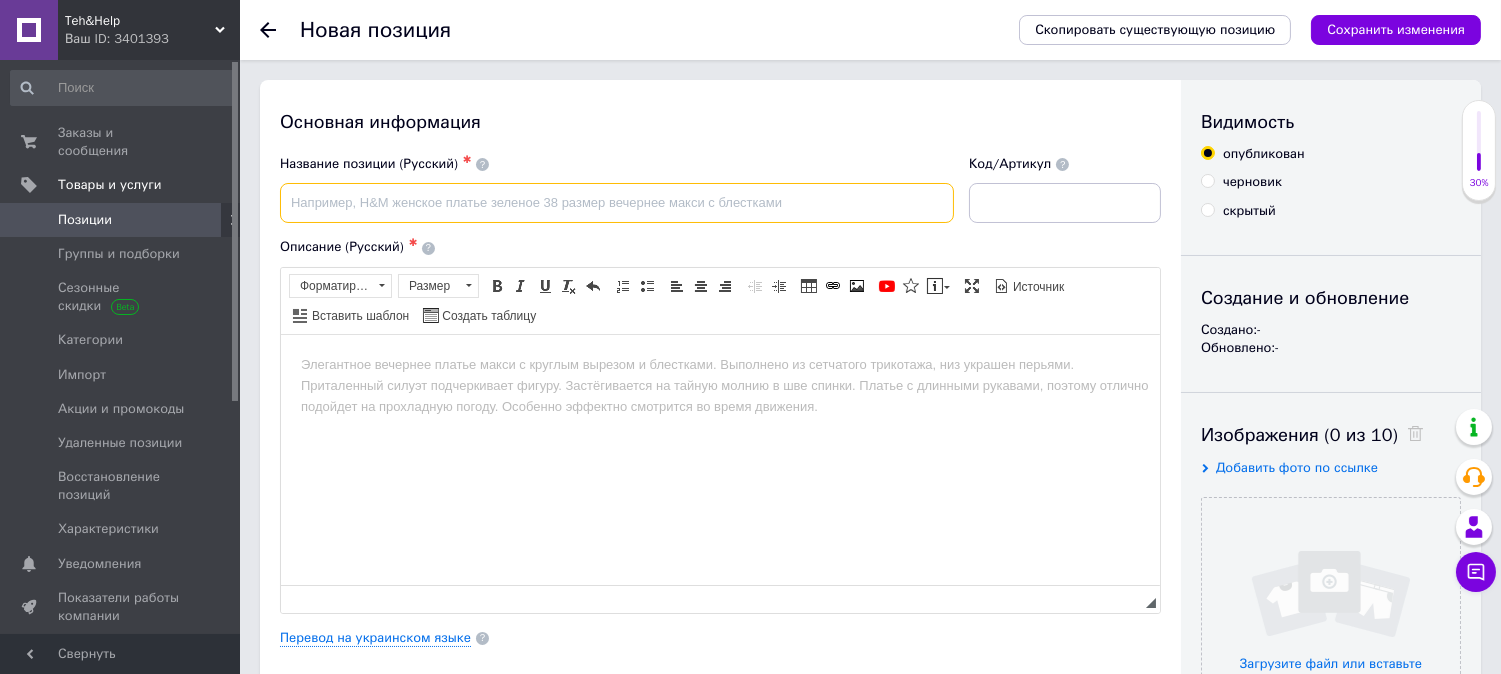 scroll, scrollTop: 0, scrollLeft: 0, axis: both 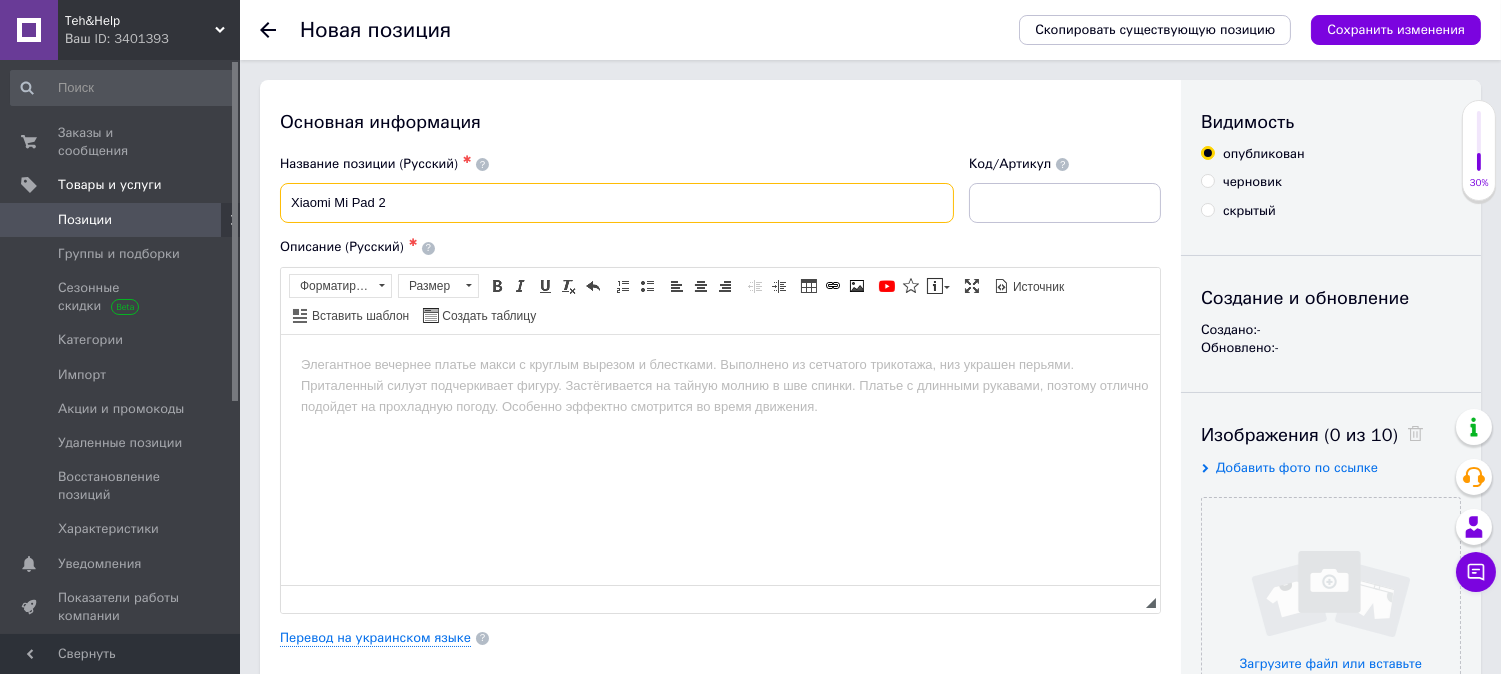click on "Xiaomi Mi Pad 2" at bounding box center [617, 203] 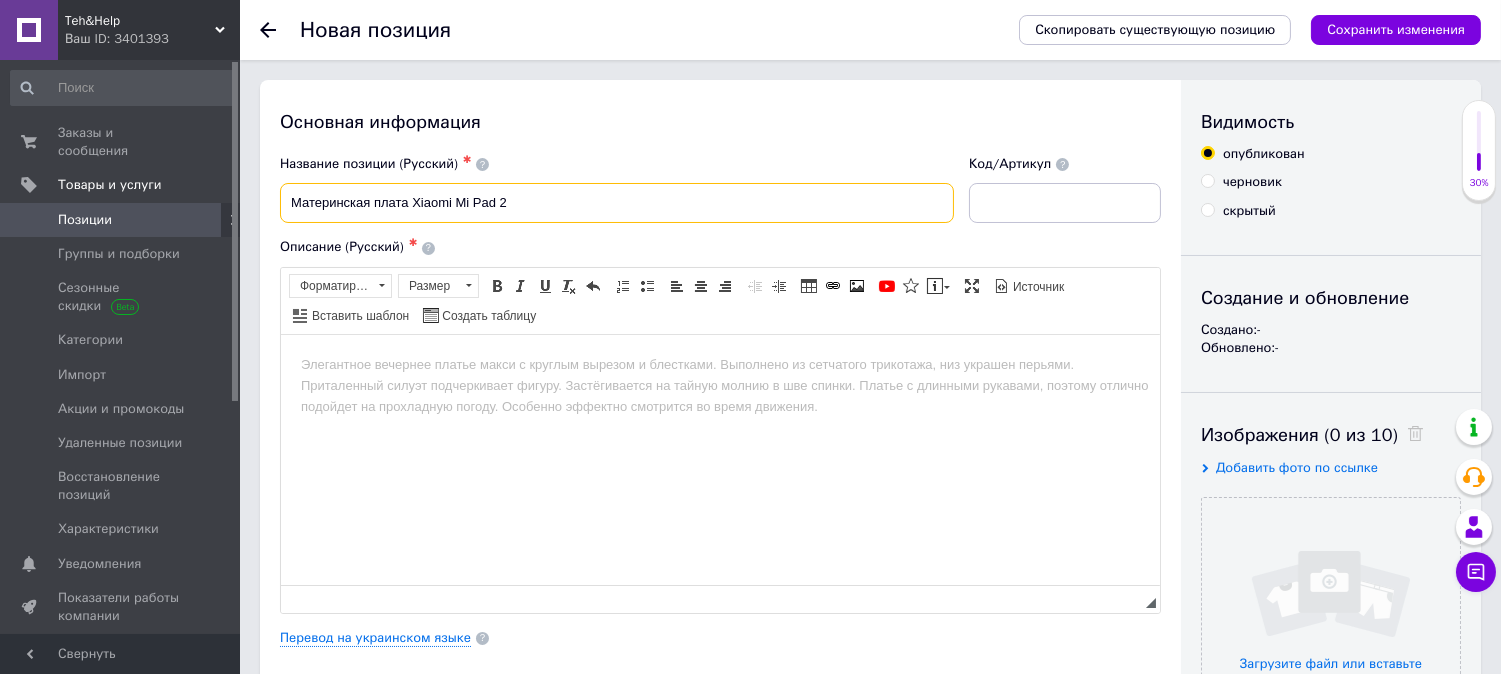 drag, startPoint x: 524, startPoint y: 198, endPoint x: 275, endPoint y: 221, distance: 250.06 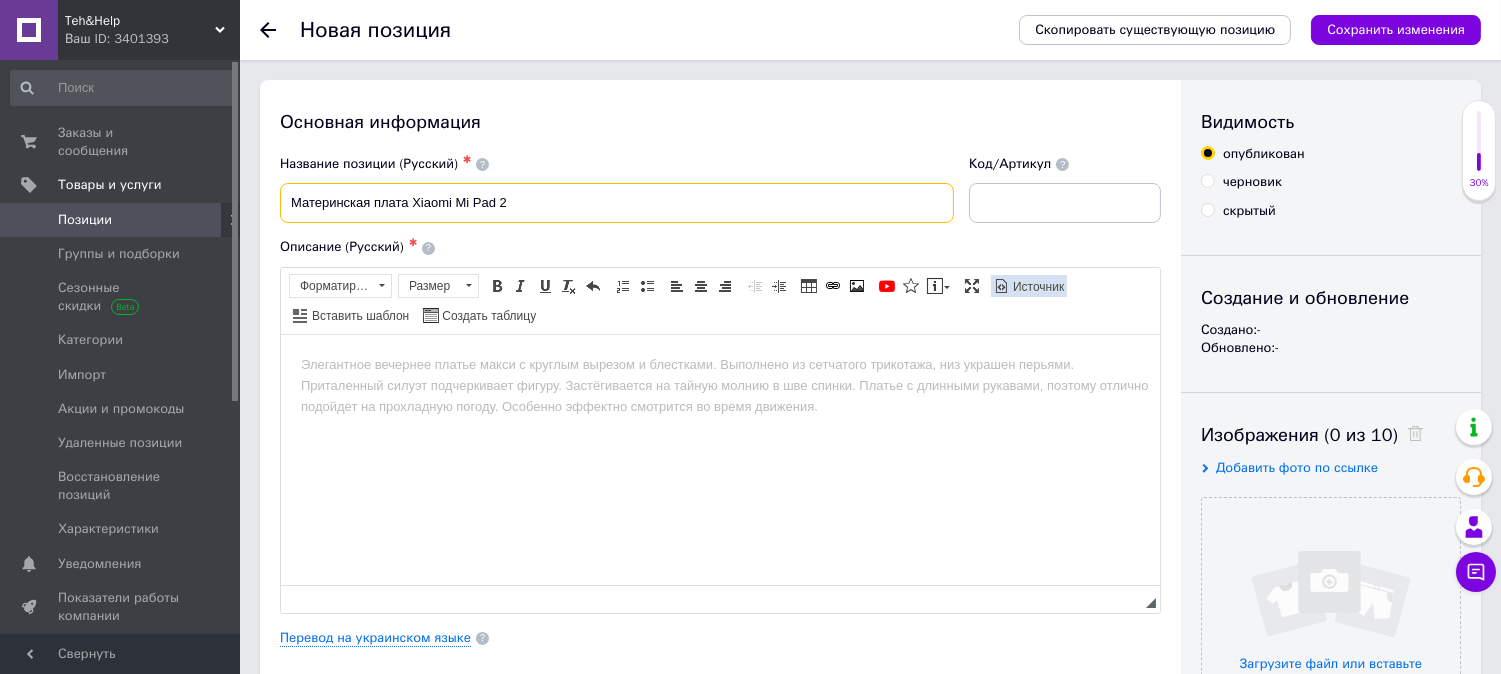 click on "Источник" at bounding box center [1037, 287] 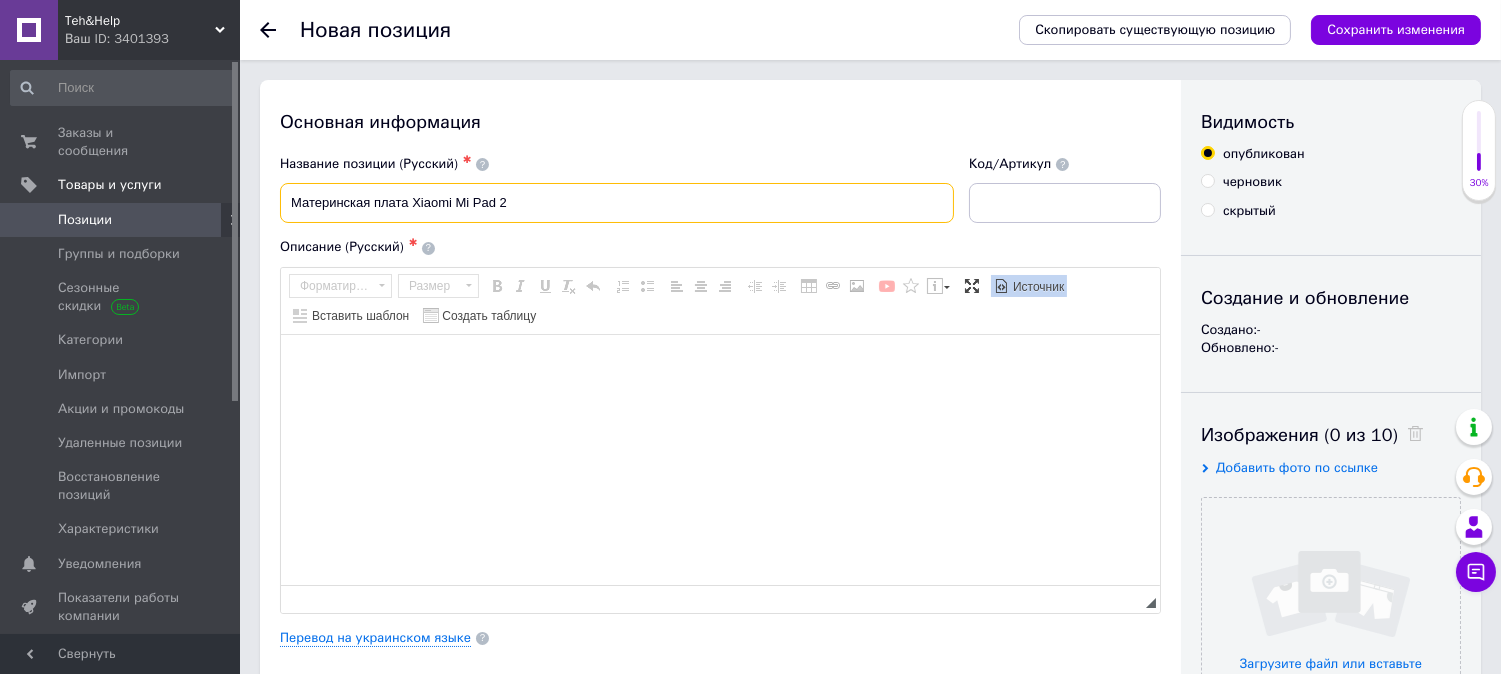 type on "Материнская плата Xiaomi Mi Pad 2" 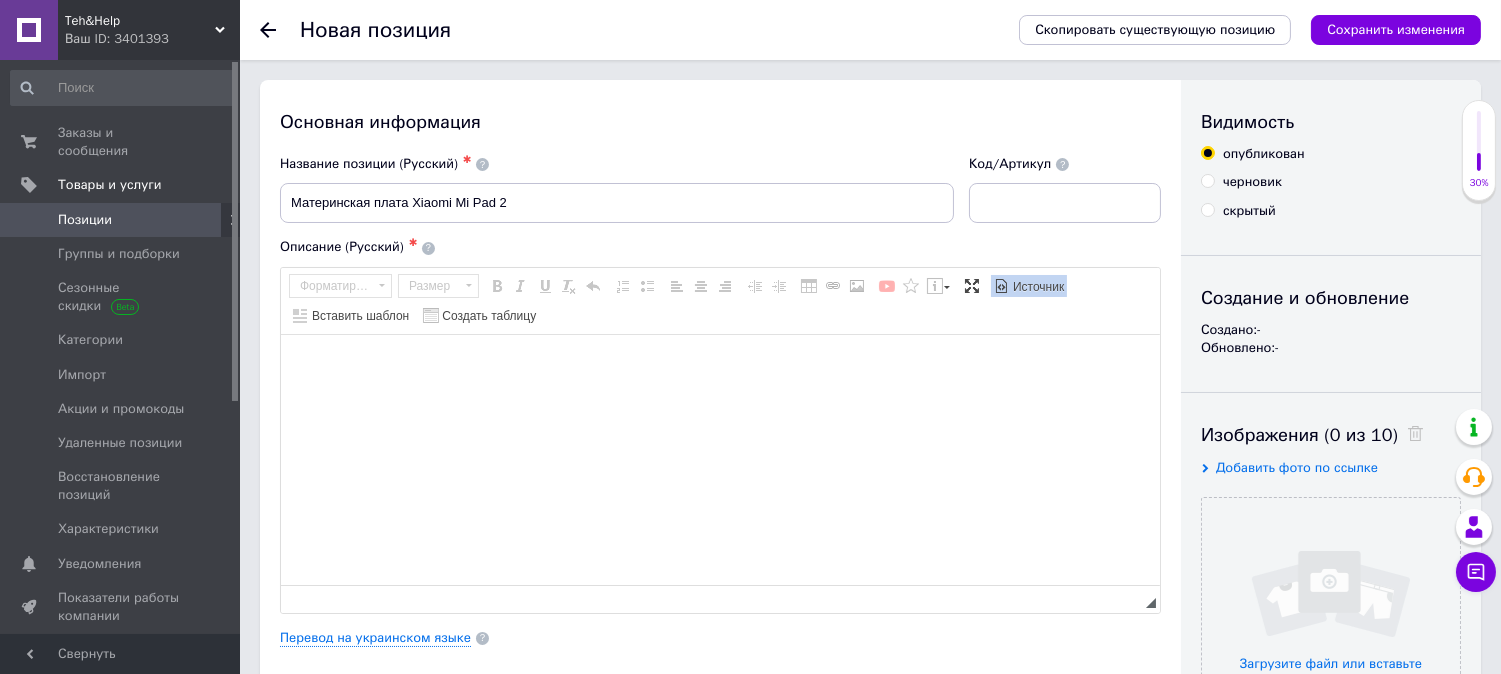 paste on "Материнская плата Xiaomi Mi Pad 2" 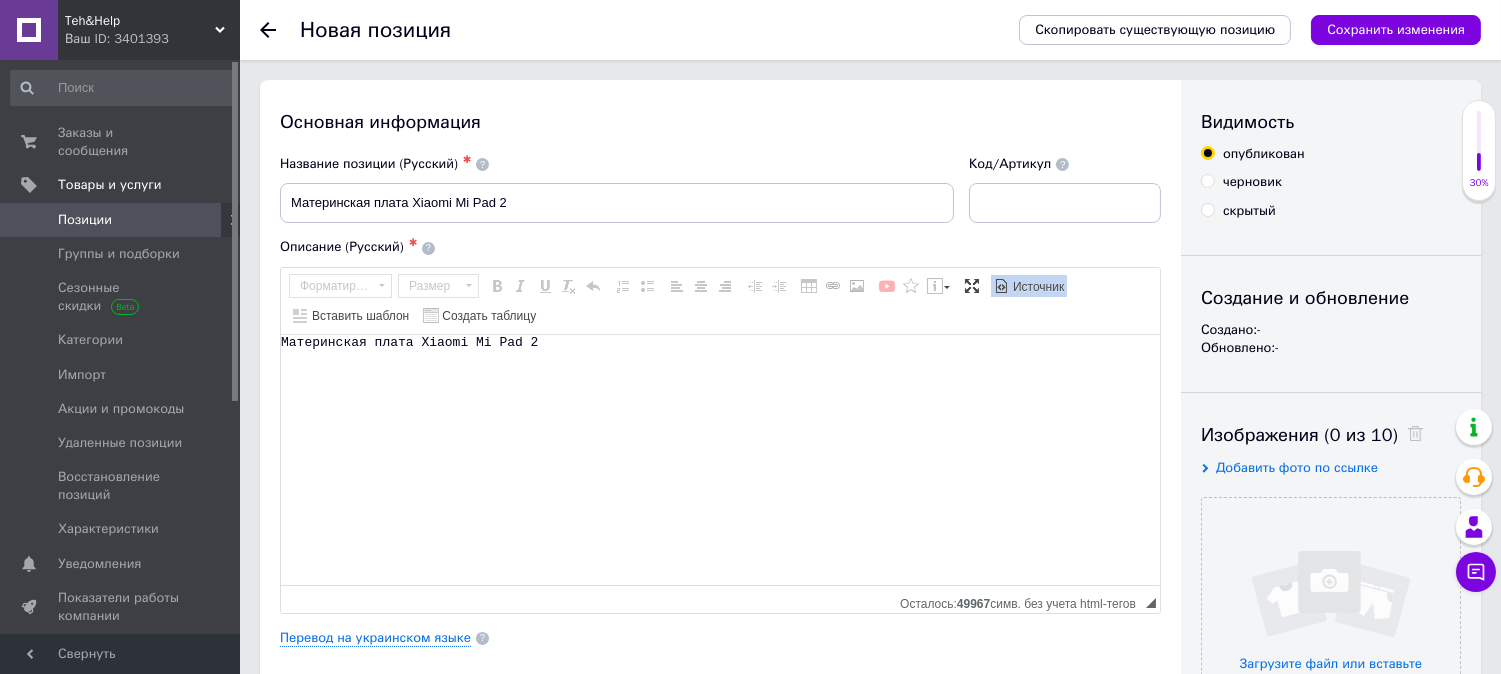 click on "Источник" at bounding box center [1029, 286] 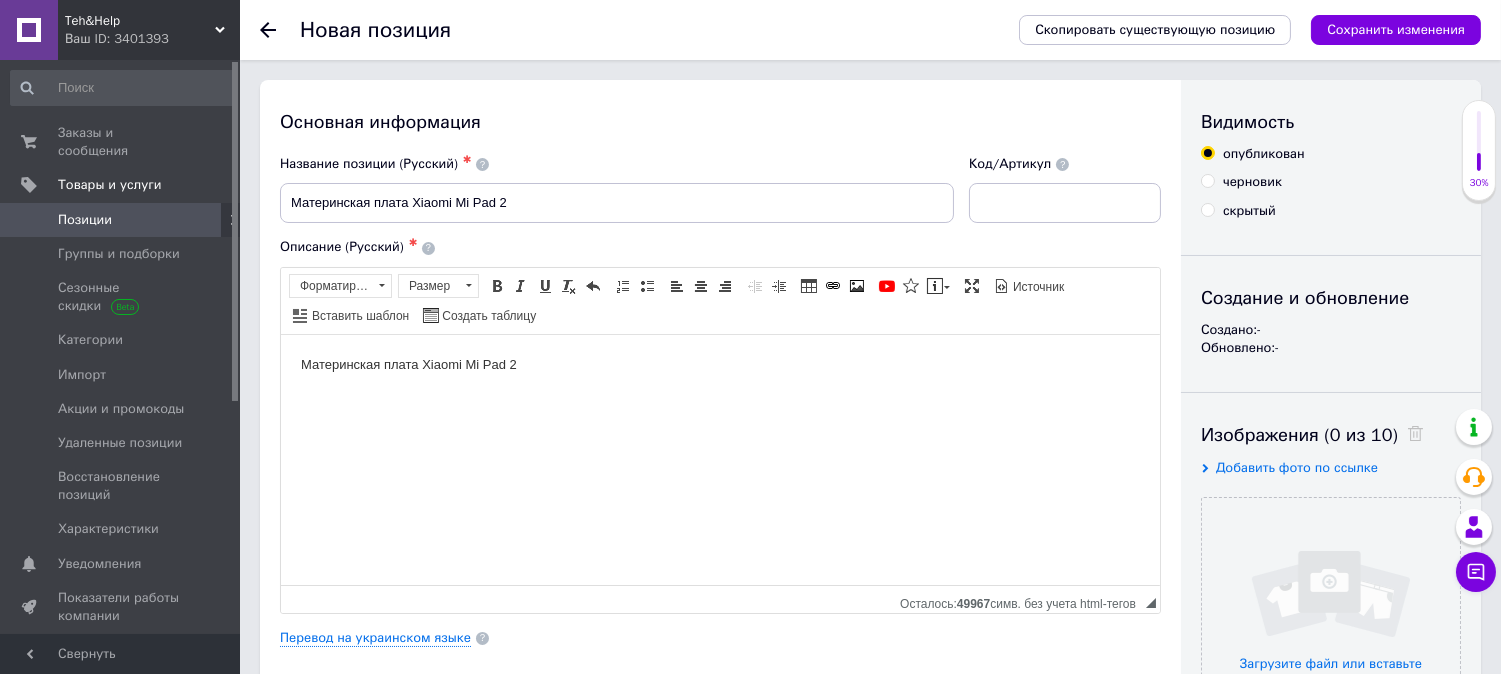scroll, scrollTop: 0, scrollLeft: 0, axis: both 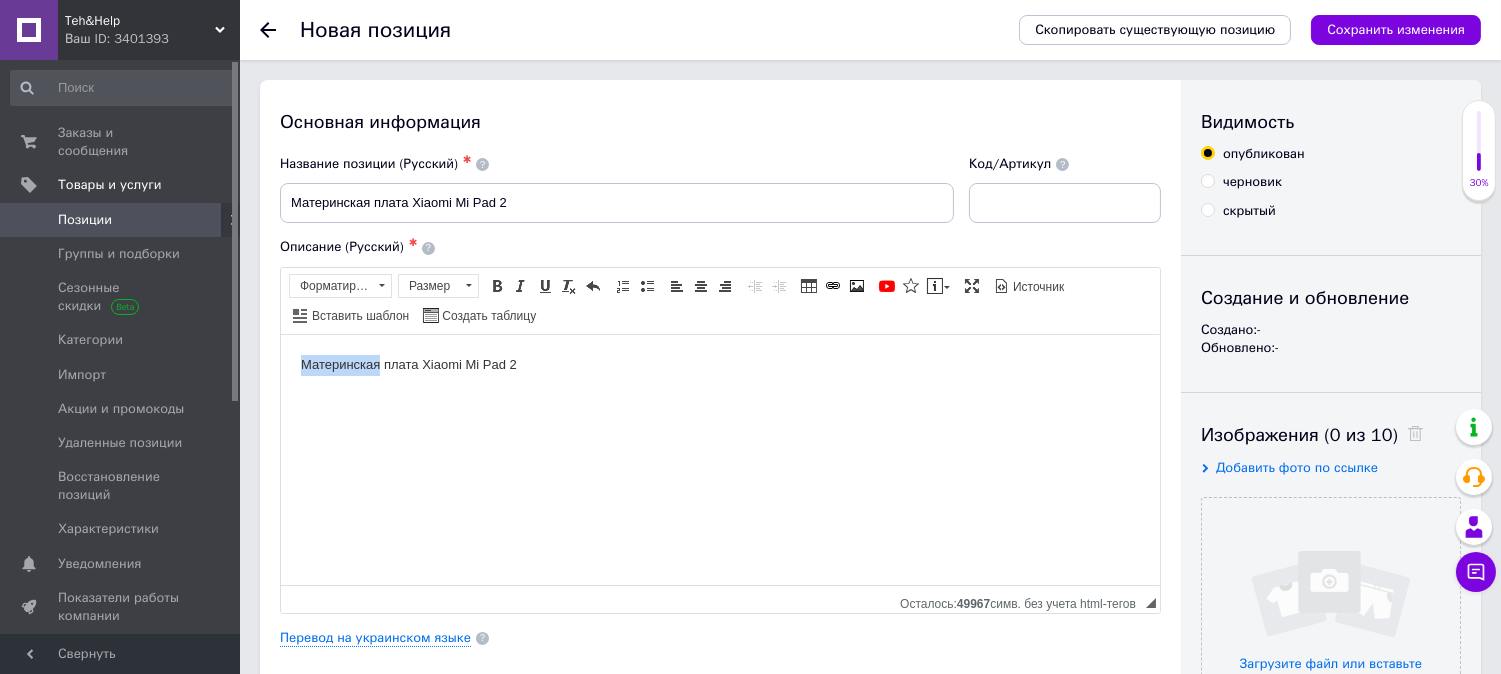 drag, startPoint x: 376, startPoint y: 364, endPoint x: 204, endPoint y: 366, distance: 172.01163 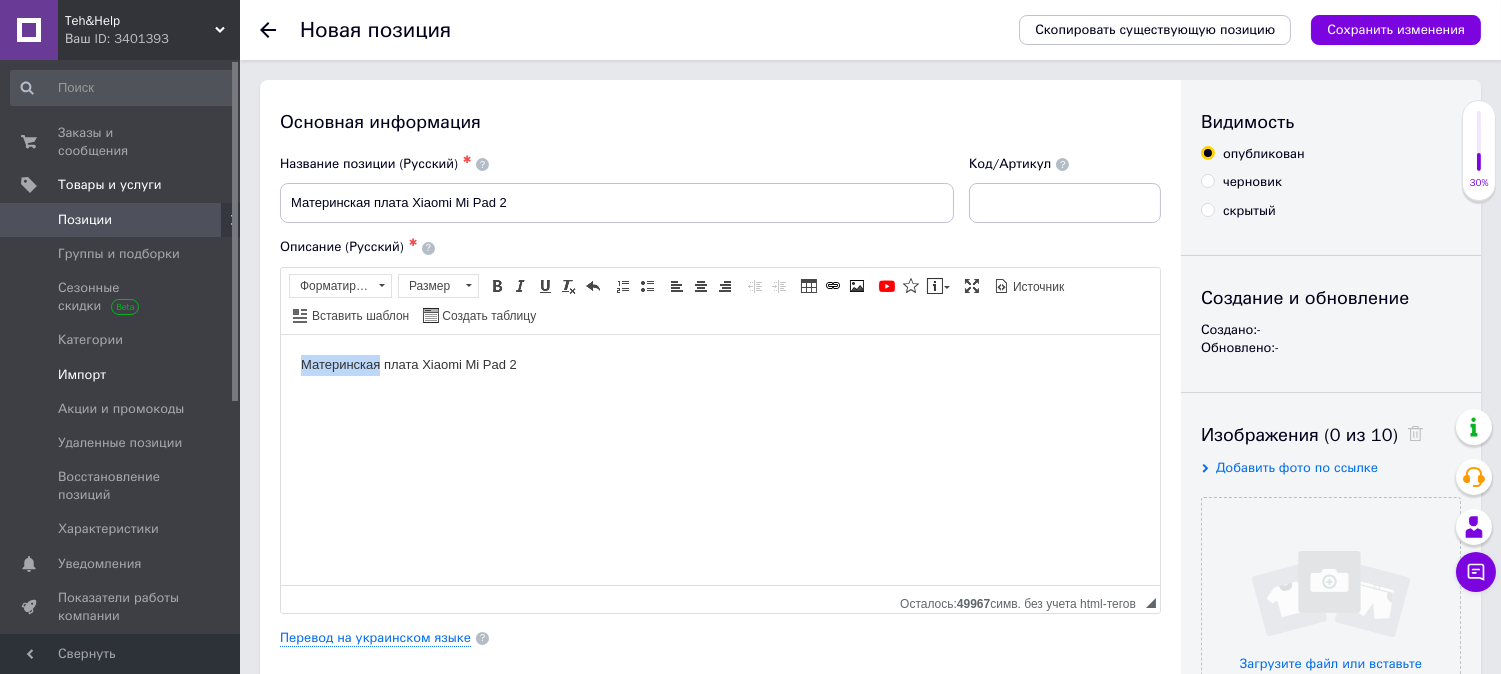 type 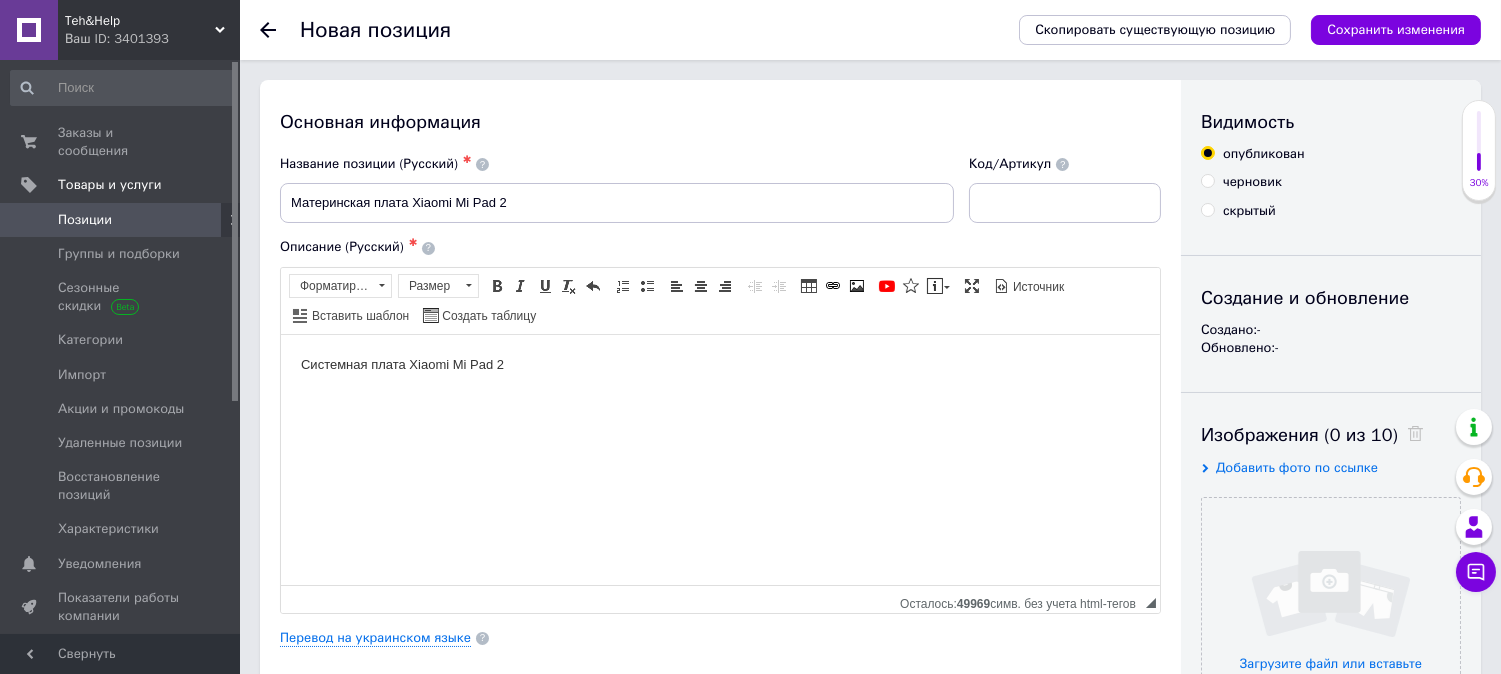 click on "Системная плата Xiaomi Mi Pad 2" at bounding box center (719, 364) 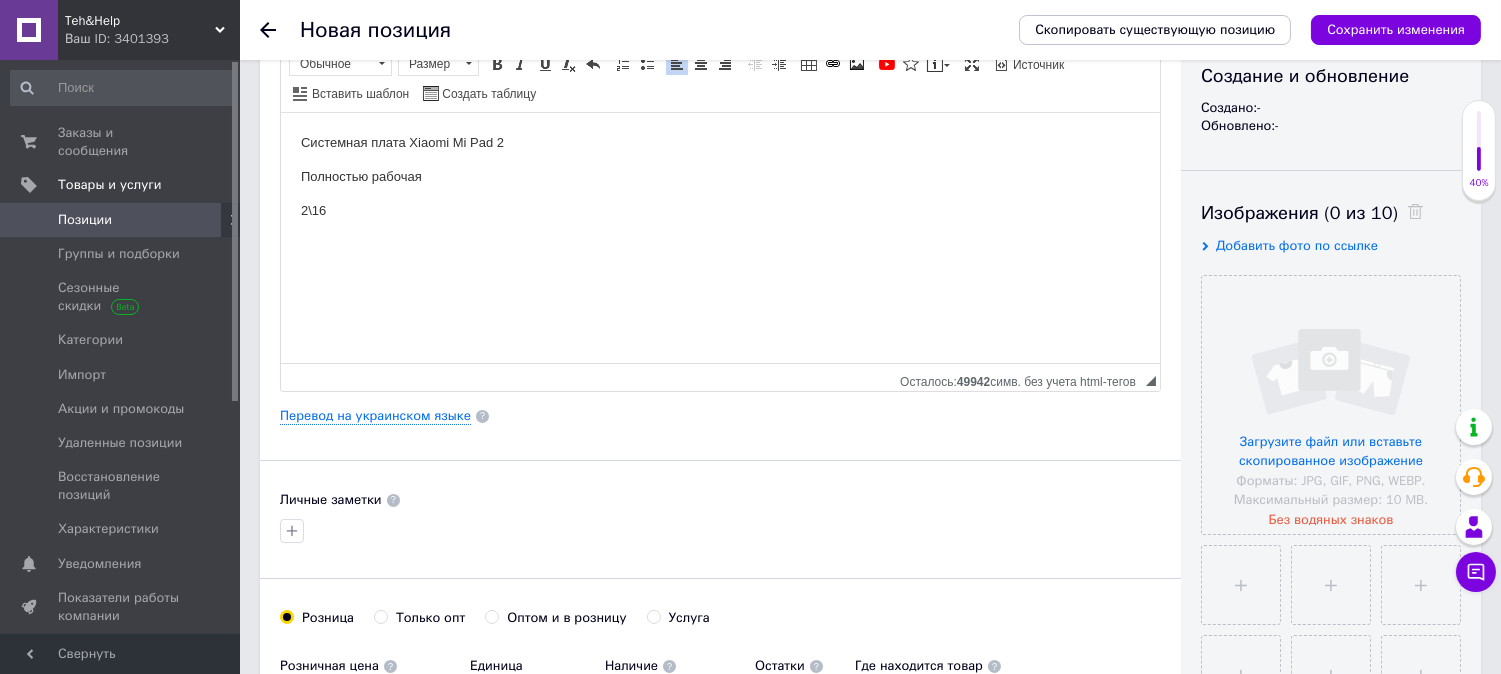 scroll, scrollTop: 333, scrollLeft: 0, axis: vertical 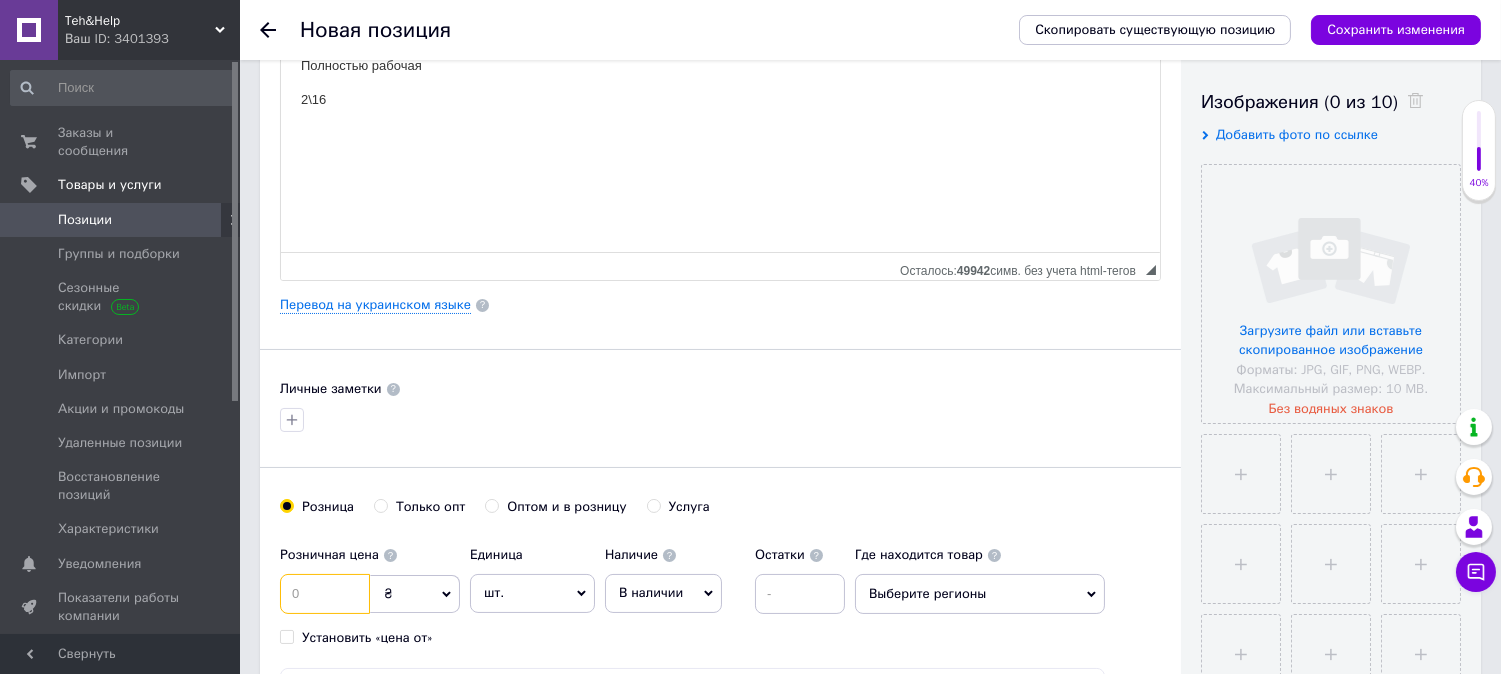 click at bounding box center [325, 594] 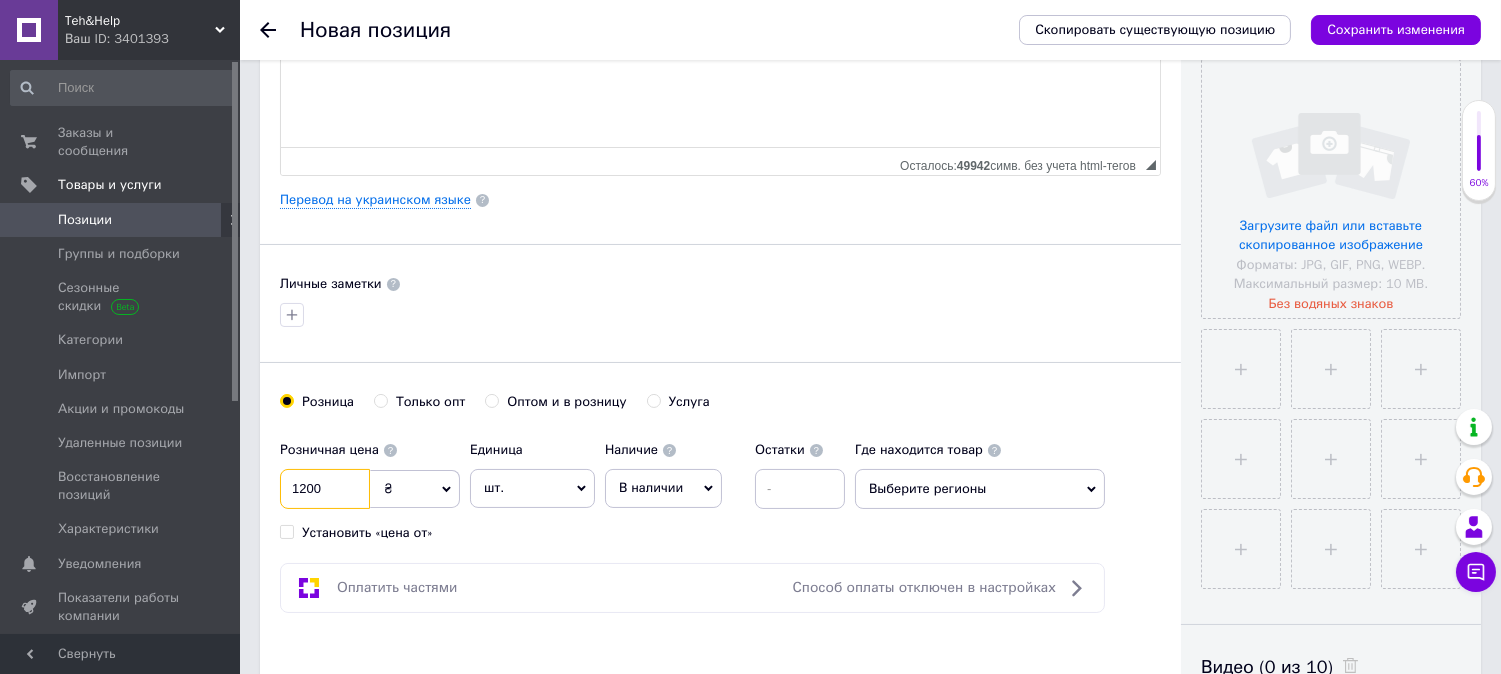 scroll, scrollTop: 444, scrollLeft: 0, axis: vertical 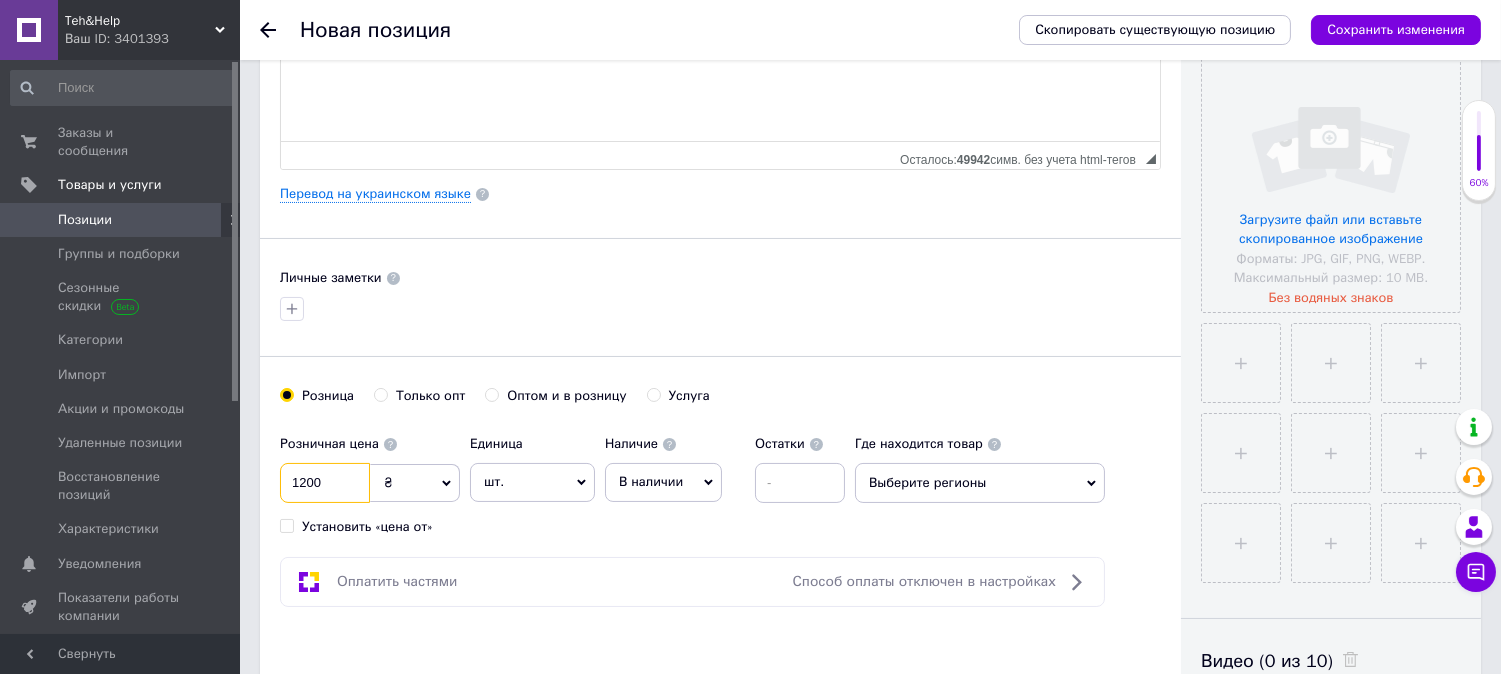 type on "1200" 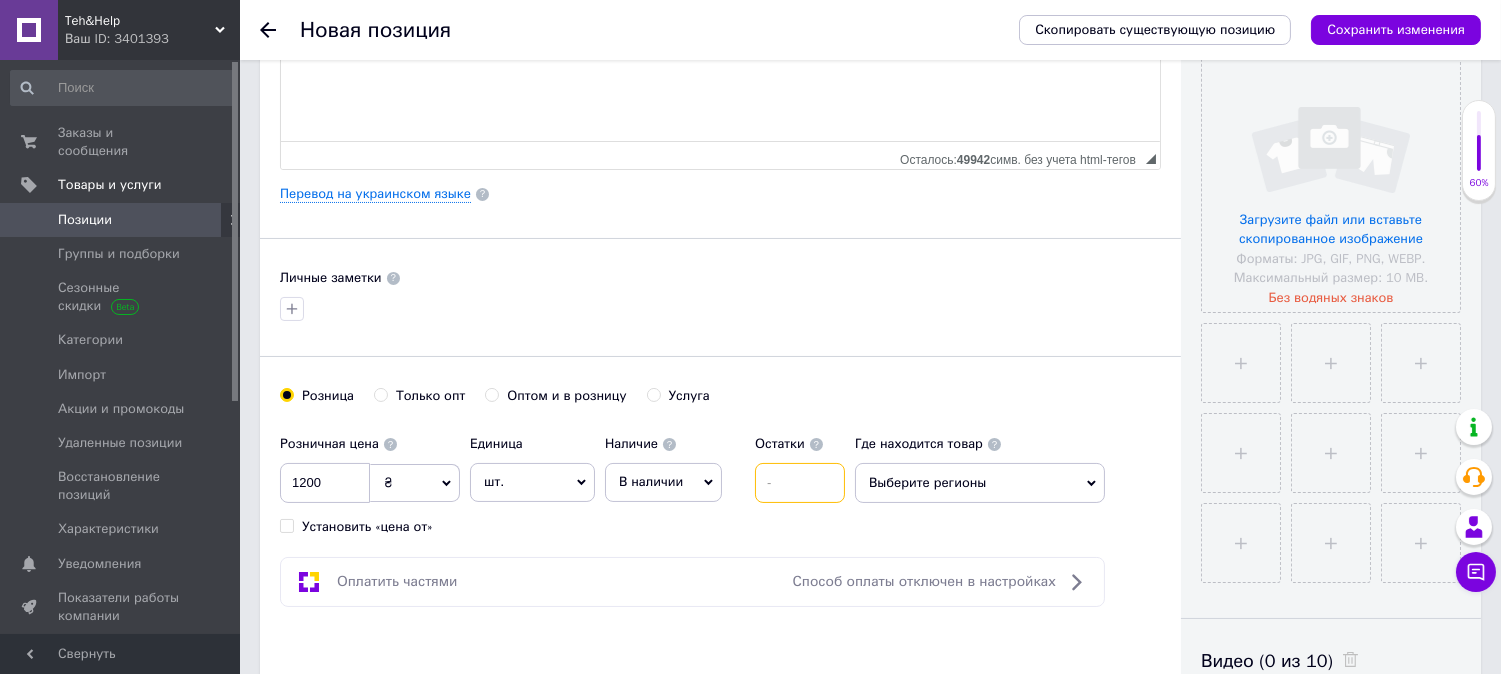 click at bounding box center (800, 483) 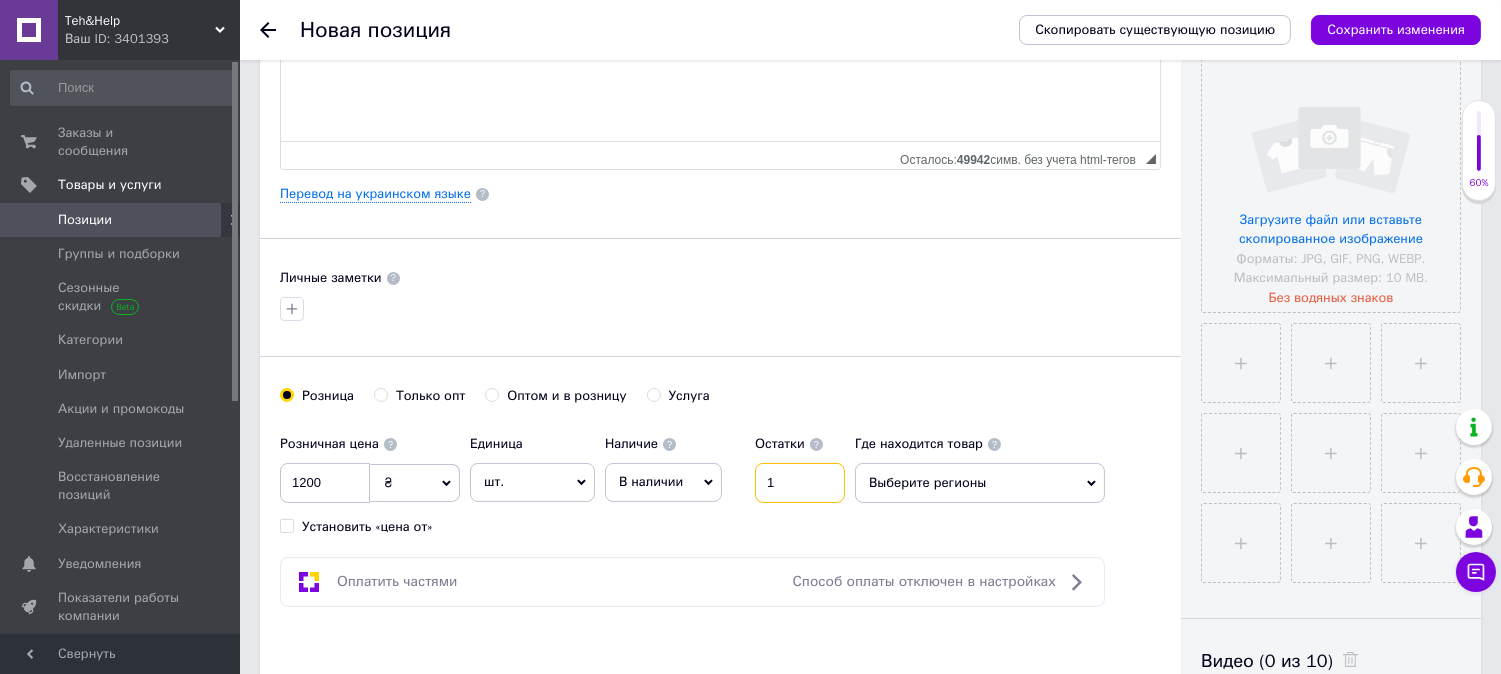 type on "1" 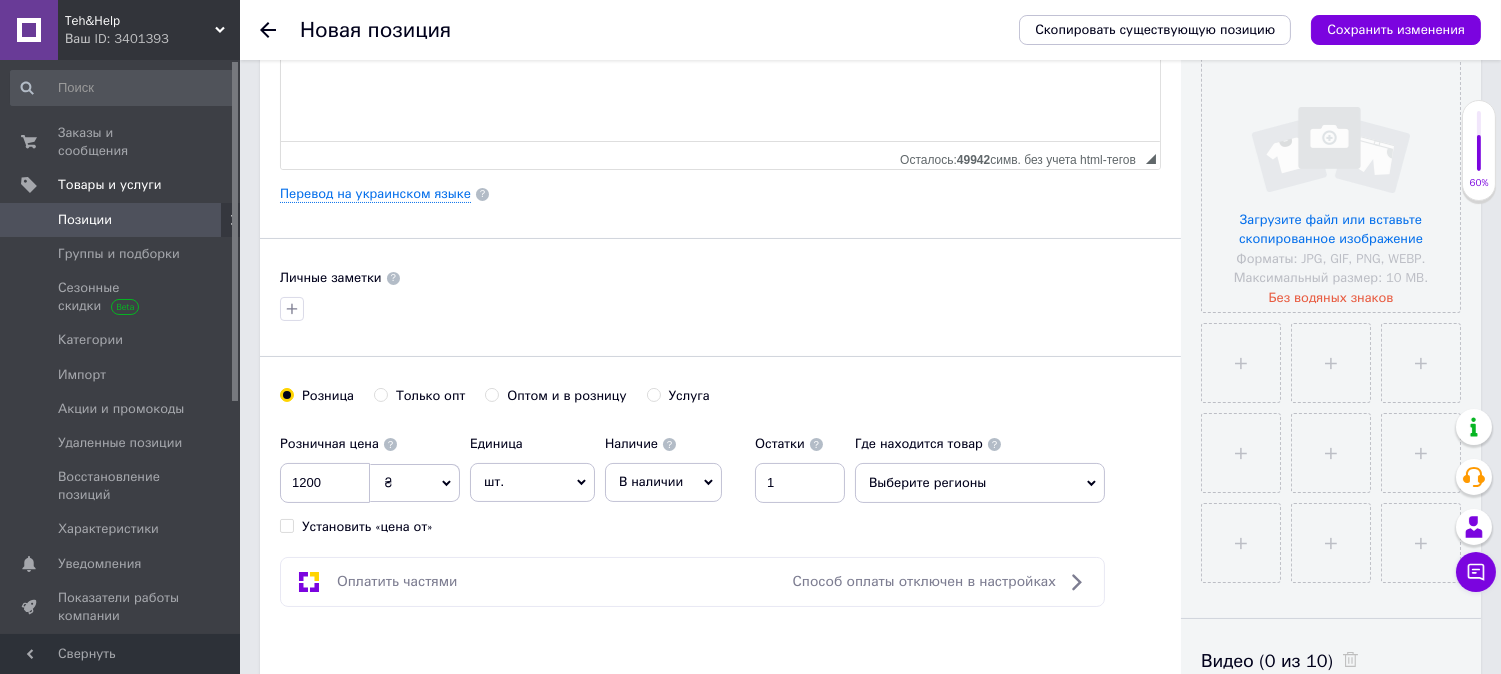 click on "Выберите регионы" at bounding box center (980, 483) 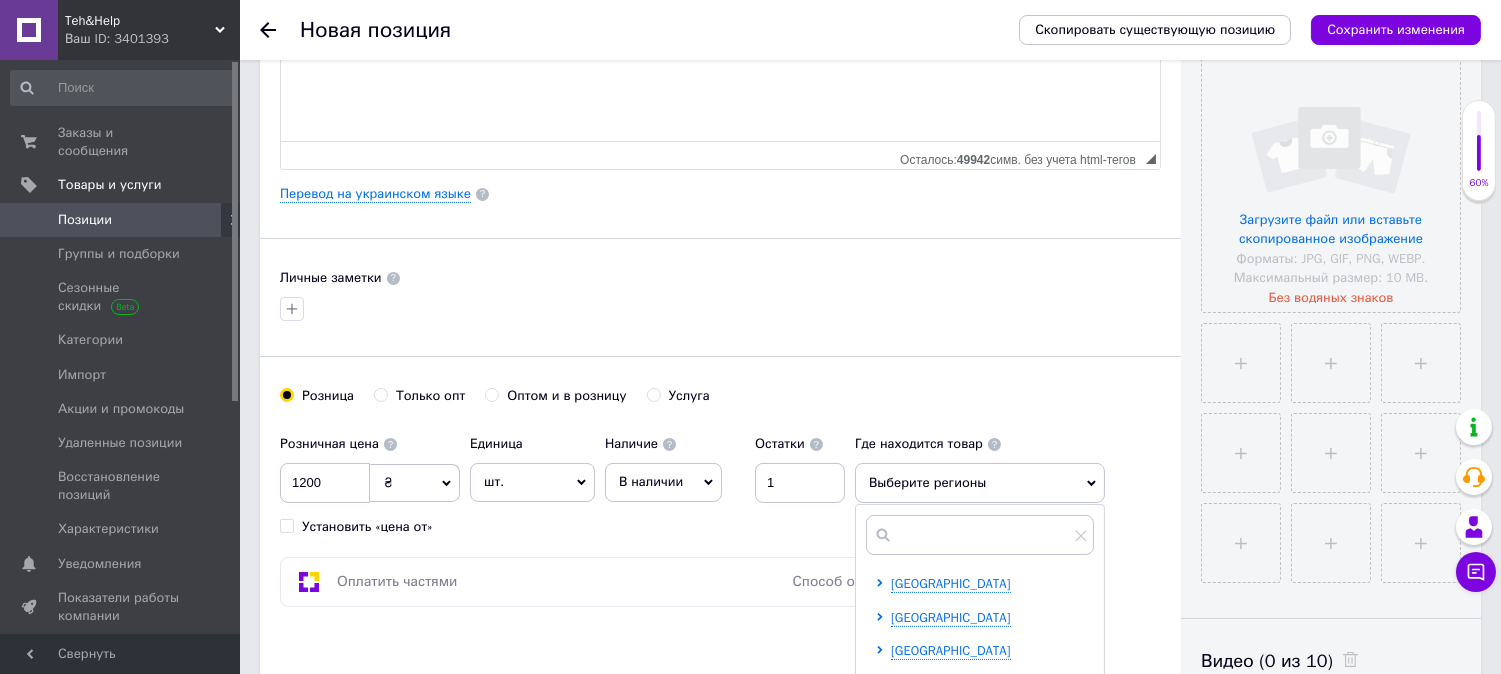 scroll, scrollTop: 666, scrollLeft: 0, axis: vertical 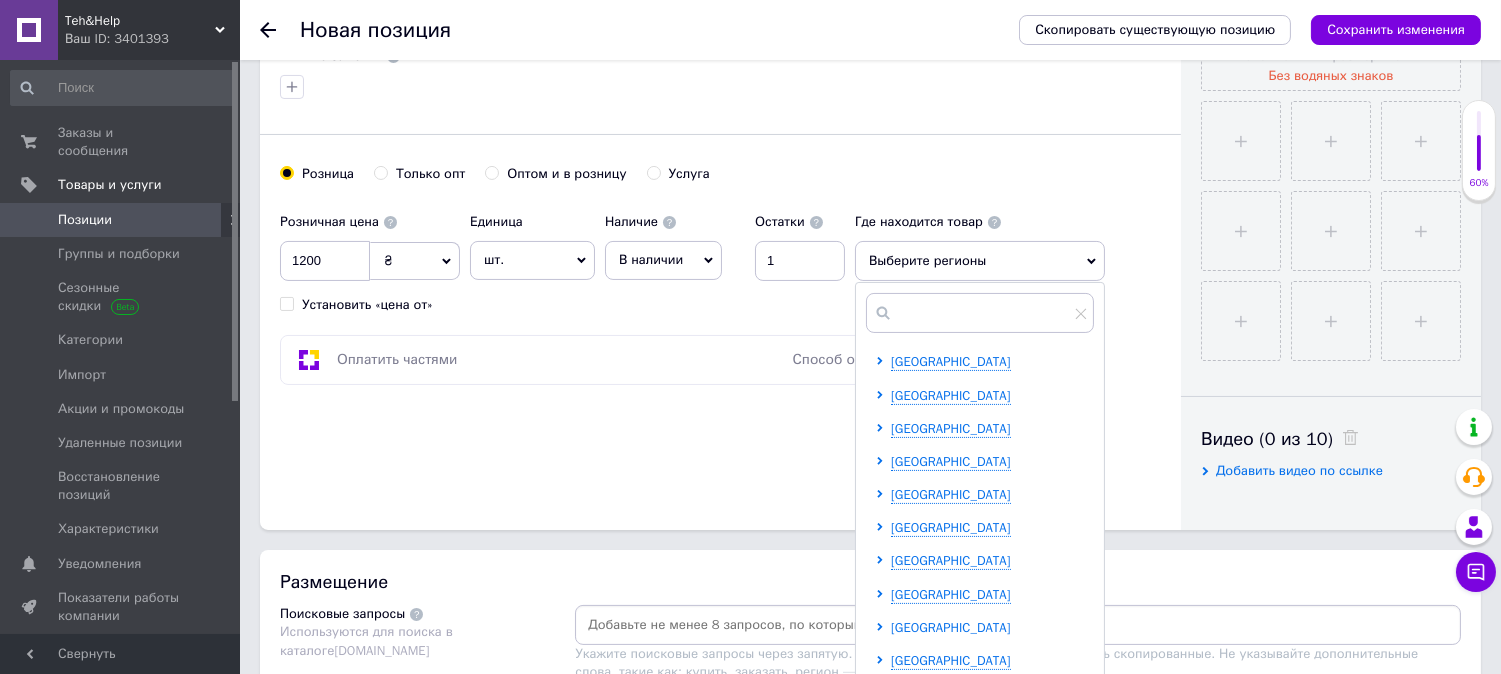 click on "[GEOGRAPHIC_DATA]" at bounding box center (951, 627) 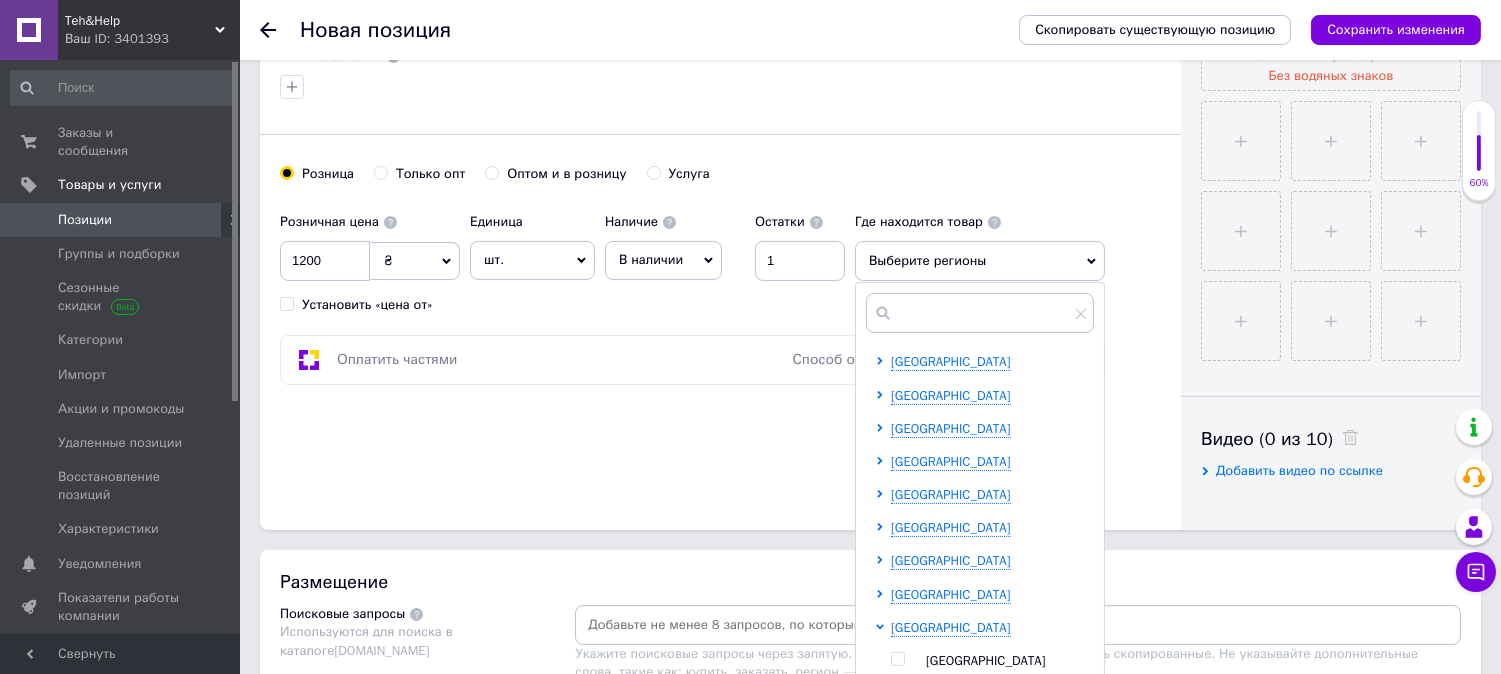 scroll, scrollTop: 888, scrollLeft: 0, axis: vertical 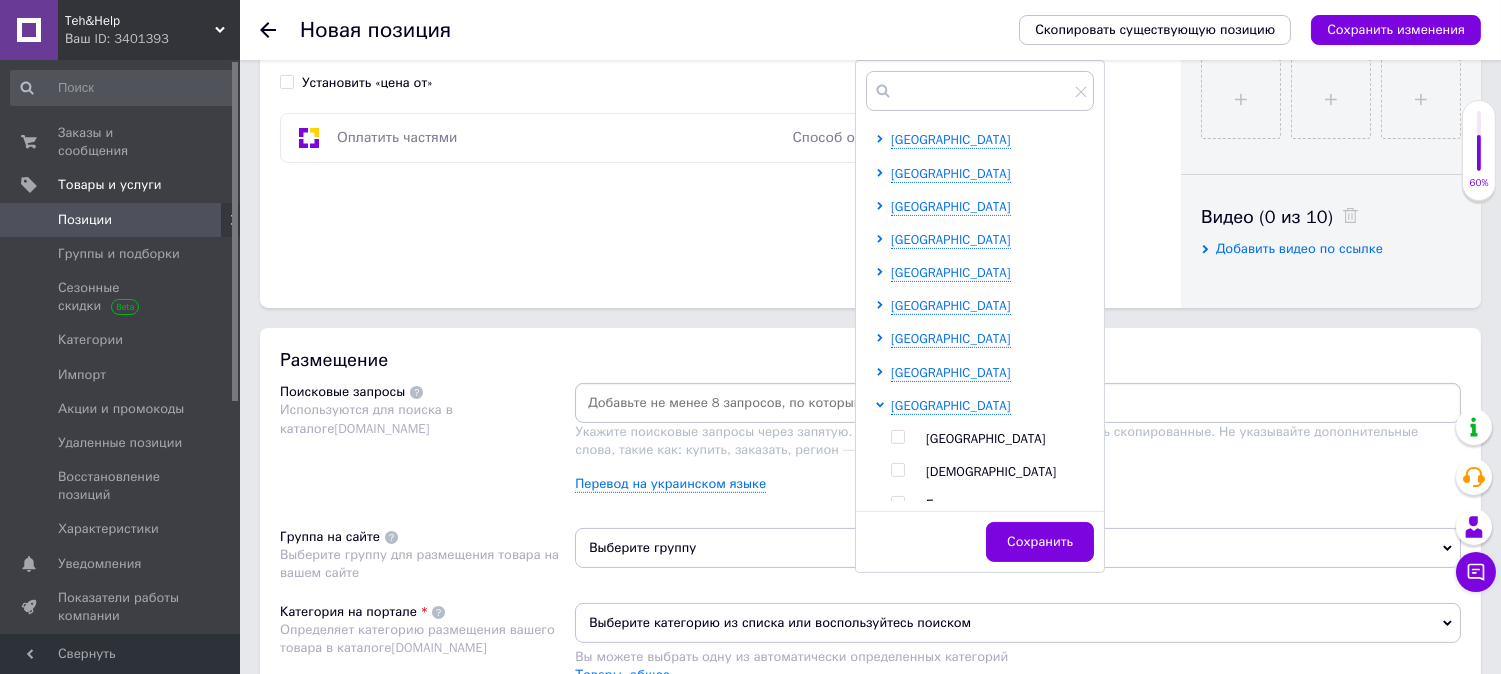 click at bounding box center [897, 437] 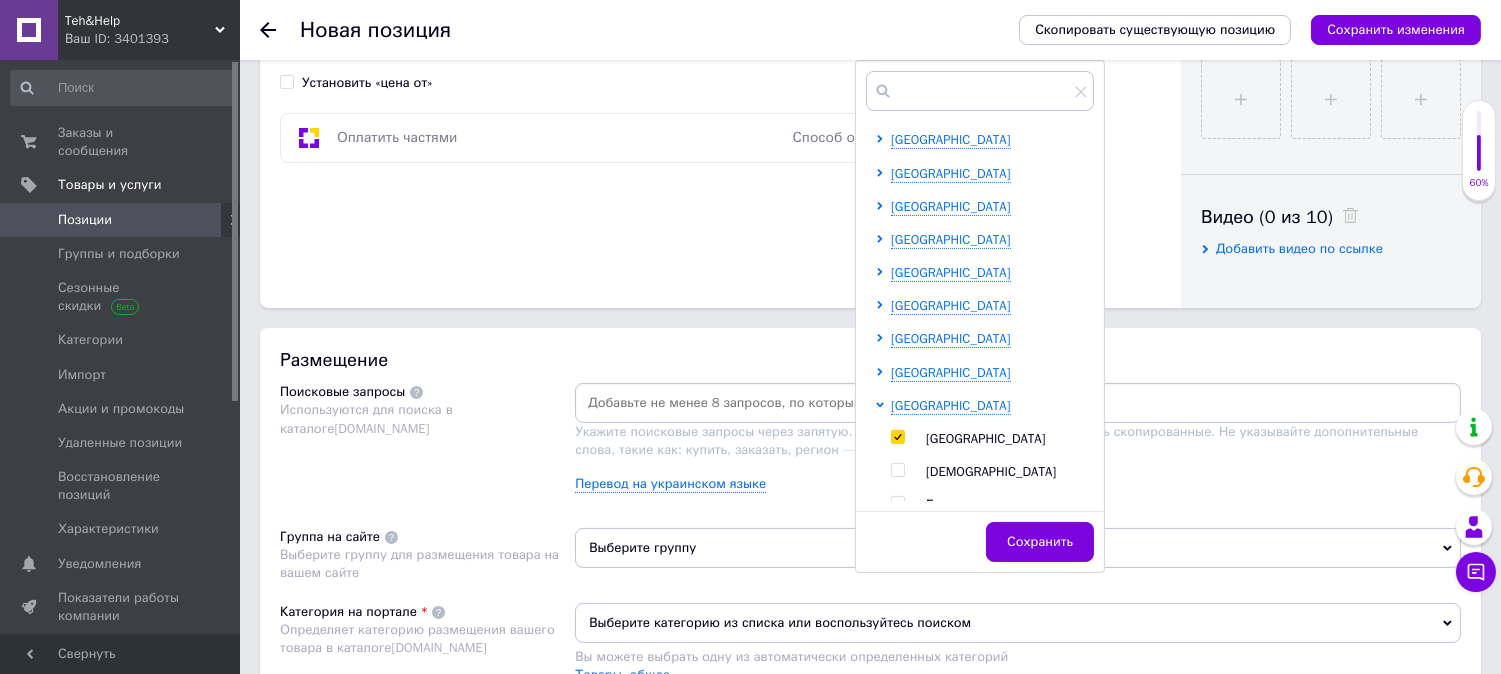 checkbox on "true" 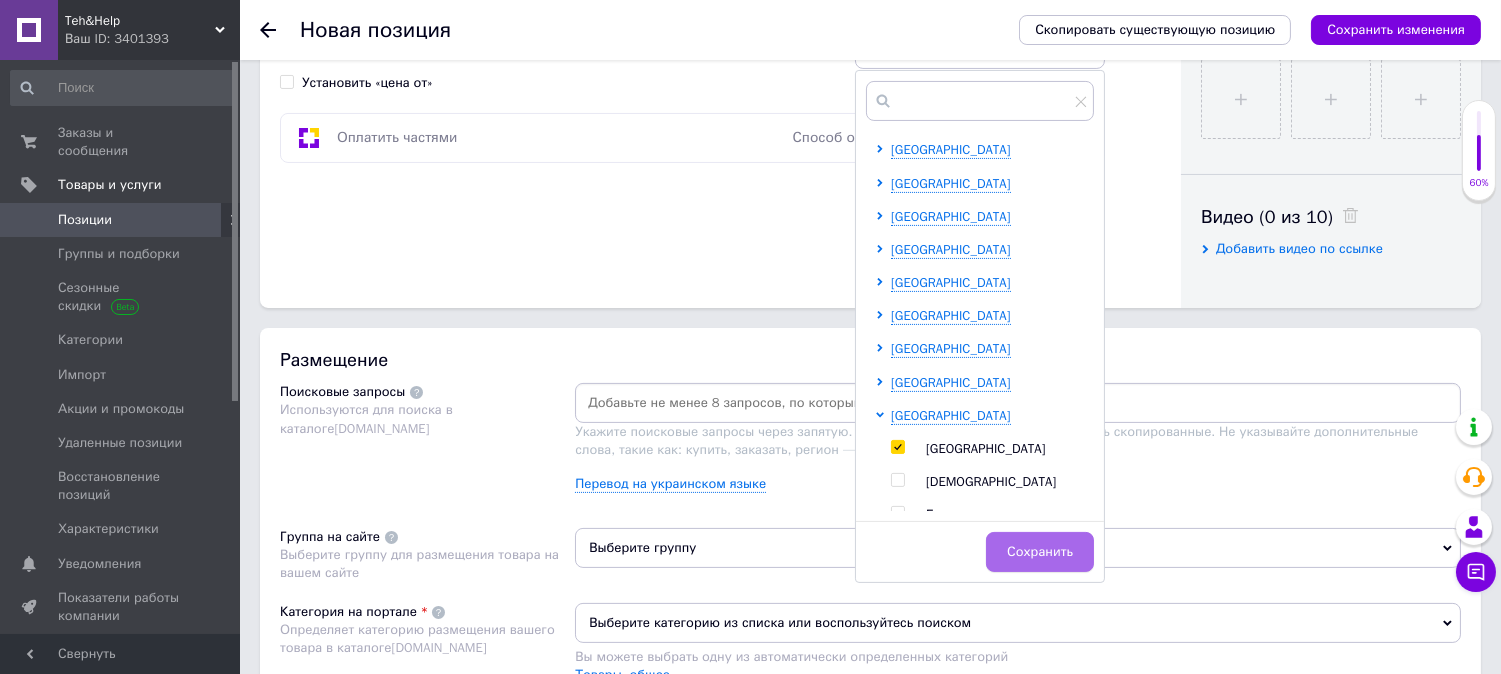 click on "Сохранить" at bounding box center [1040, 552] 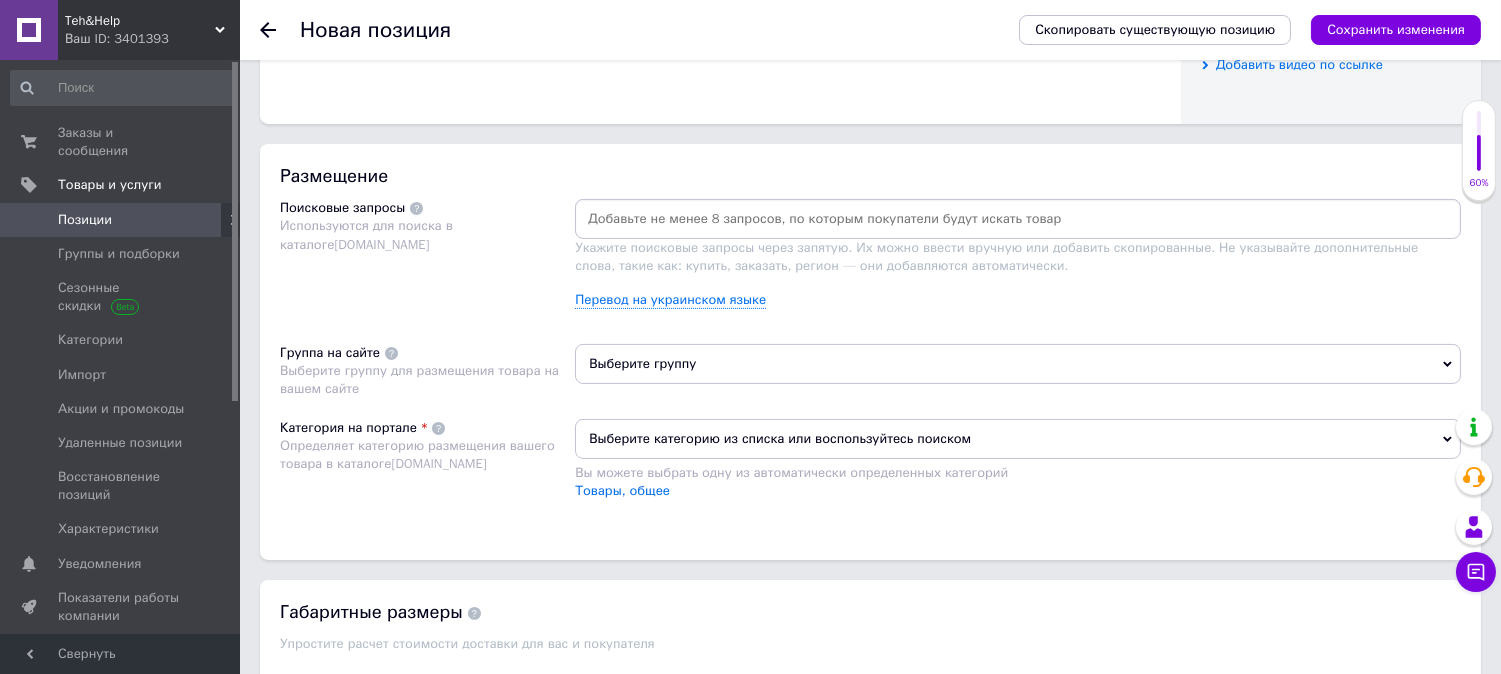 scroll, scrollTop: 1111, scrollLeft: 0, axis: vertical 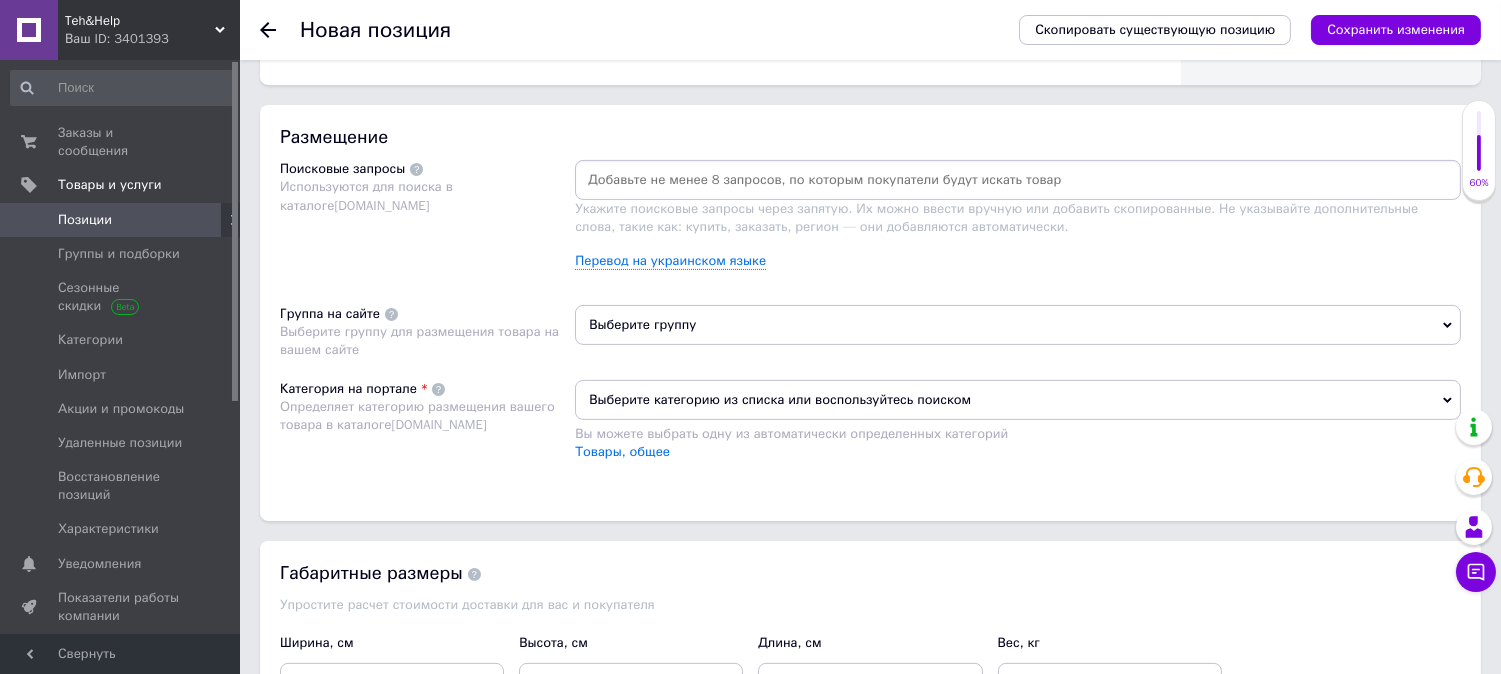 paste on "Материнская плата Xiaomi Mi Pad 2" 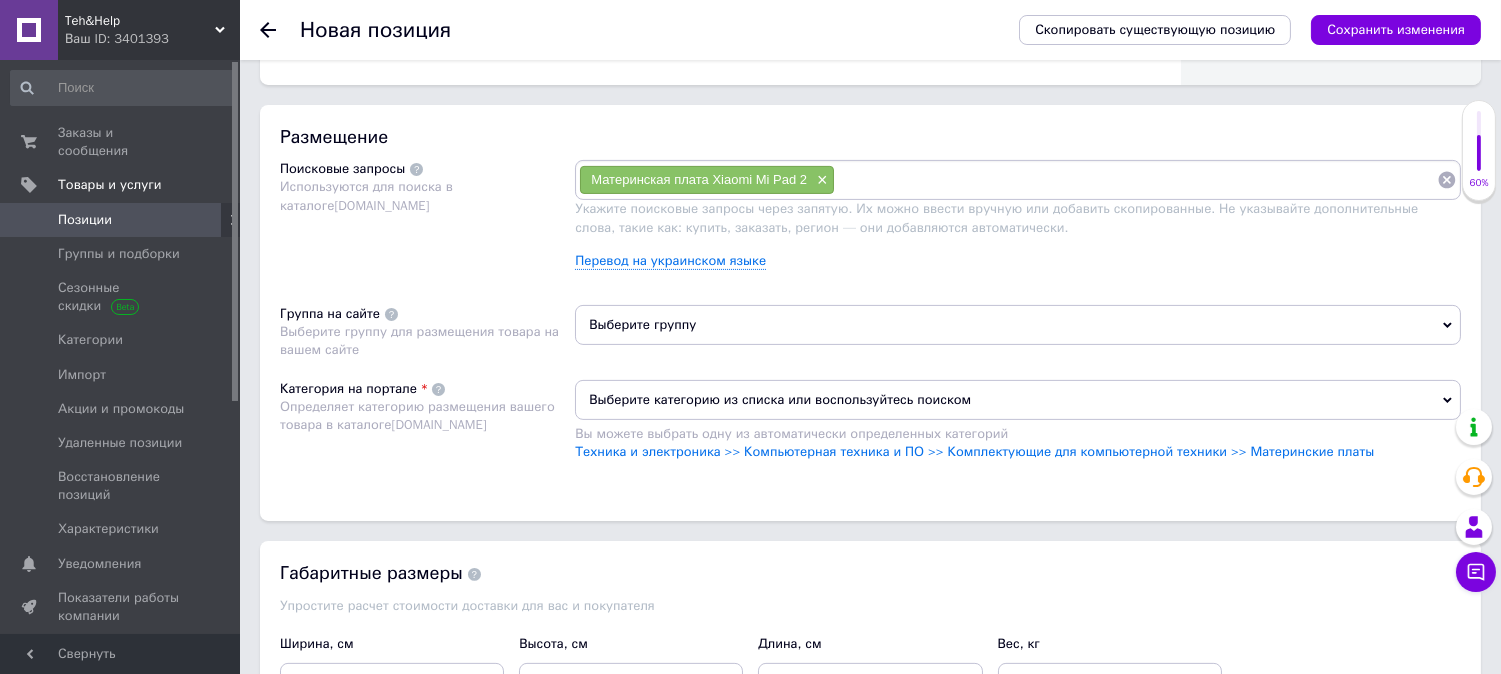 paste on "Материнская плата Xiaomi Mi Pad 2" 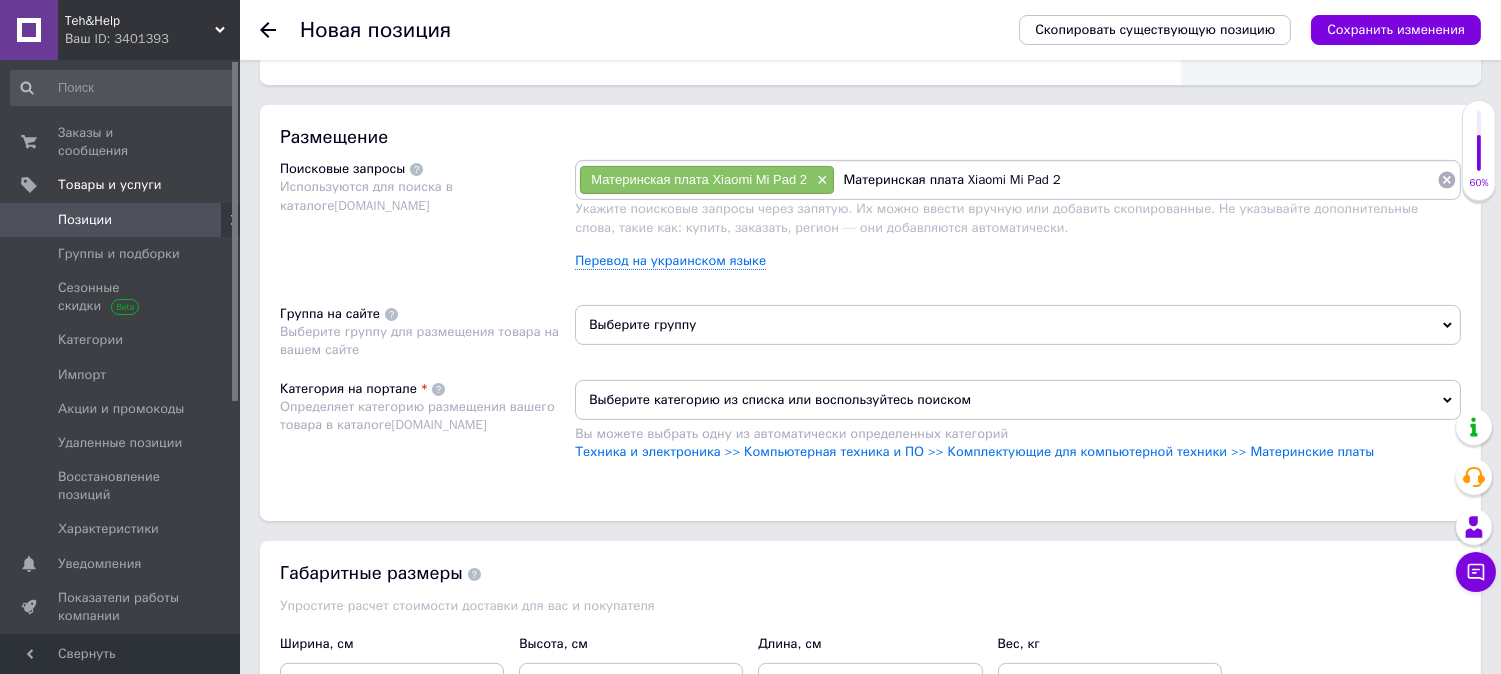 scroll, scrollTop: 1, scrollLeft: 0, axis: vertical 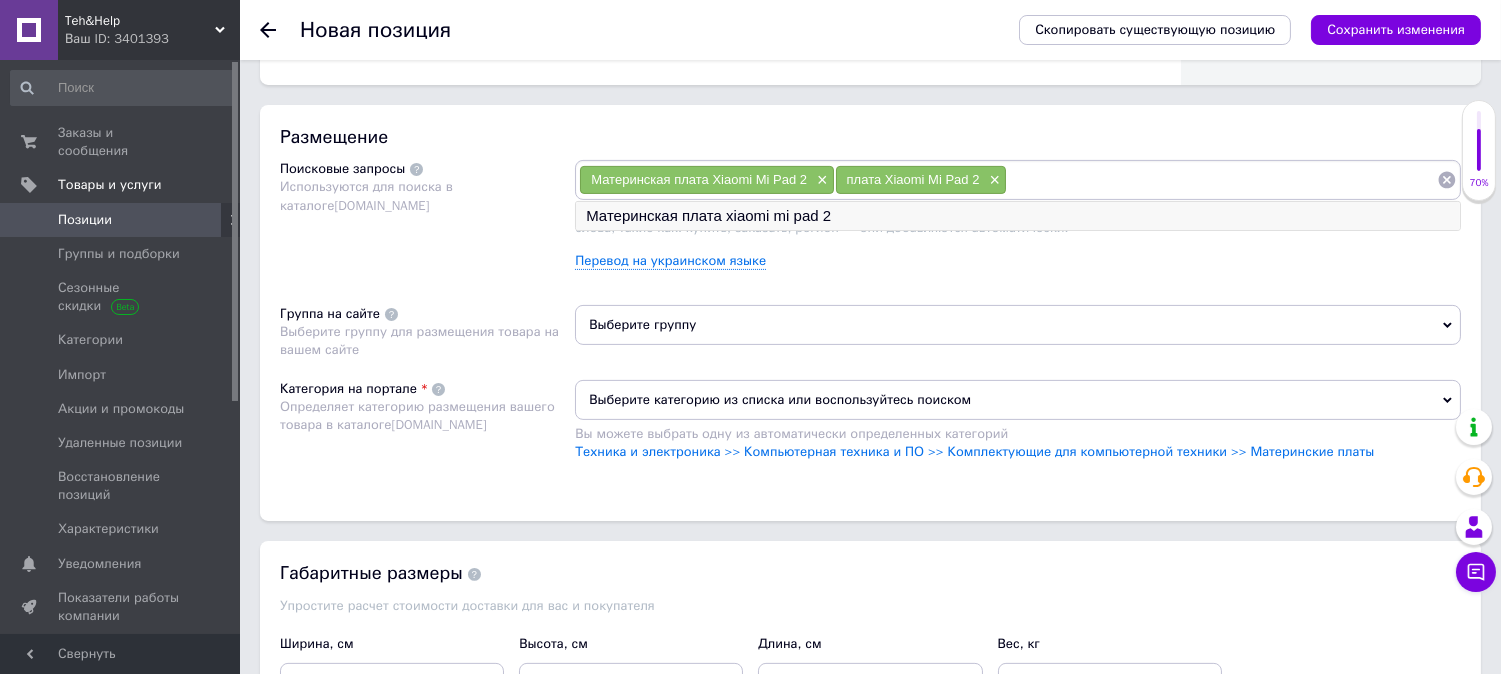 click on "Материнская плата xiaomi mi pad 2" at bounding box center (1018, 216) 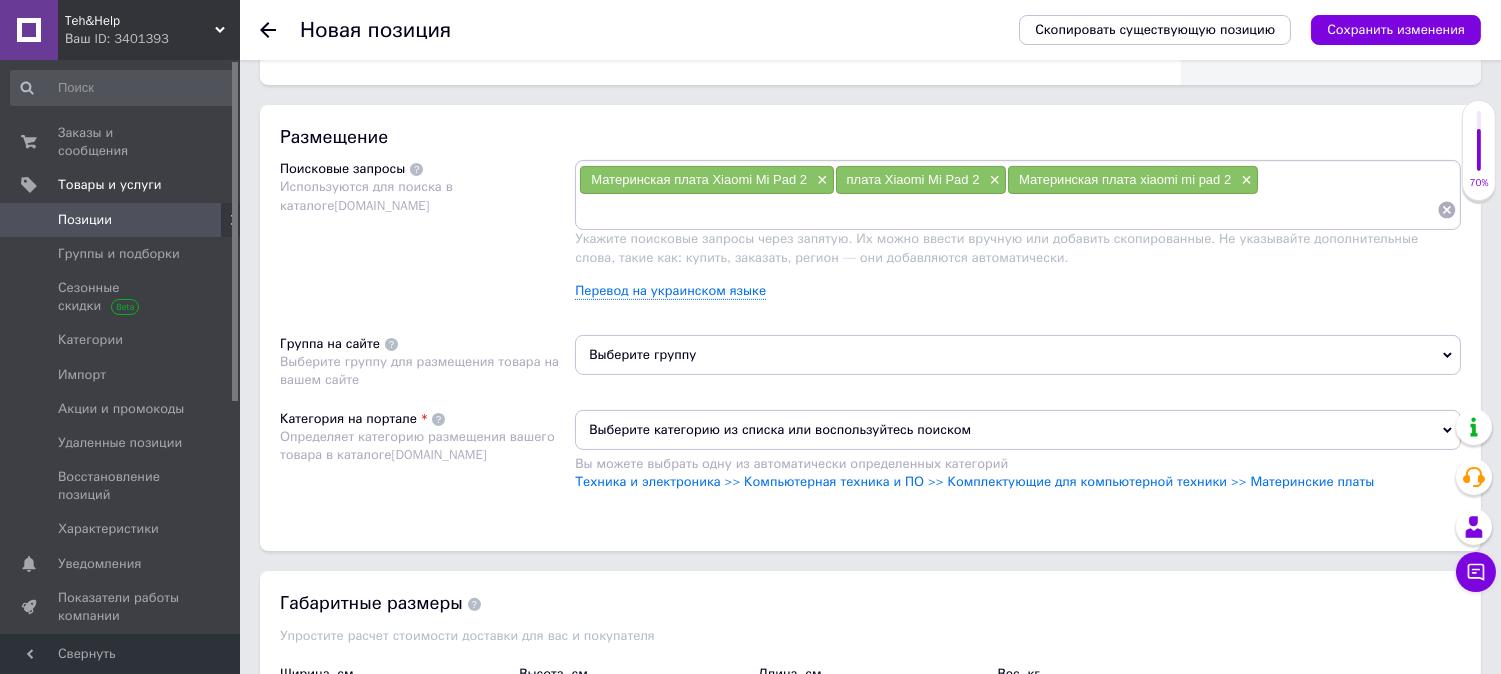 drag, startPoint x: 671, startPoint y: 395, endPoint x: 1108, endPoint y: 290, distance: 449.43744 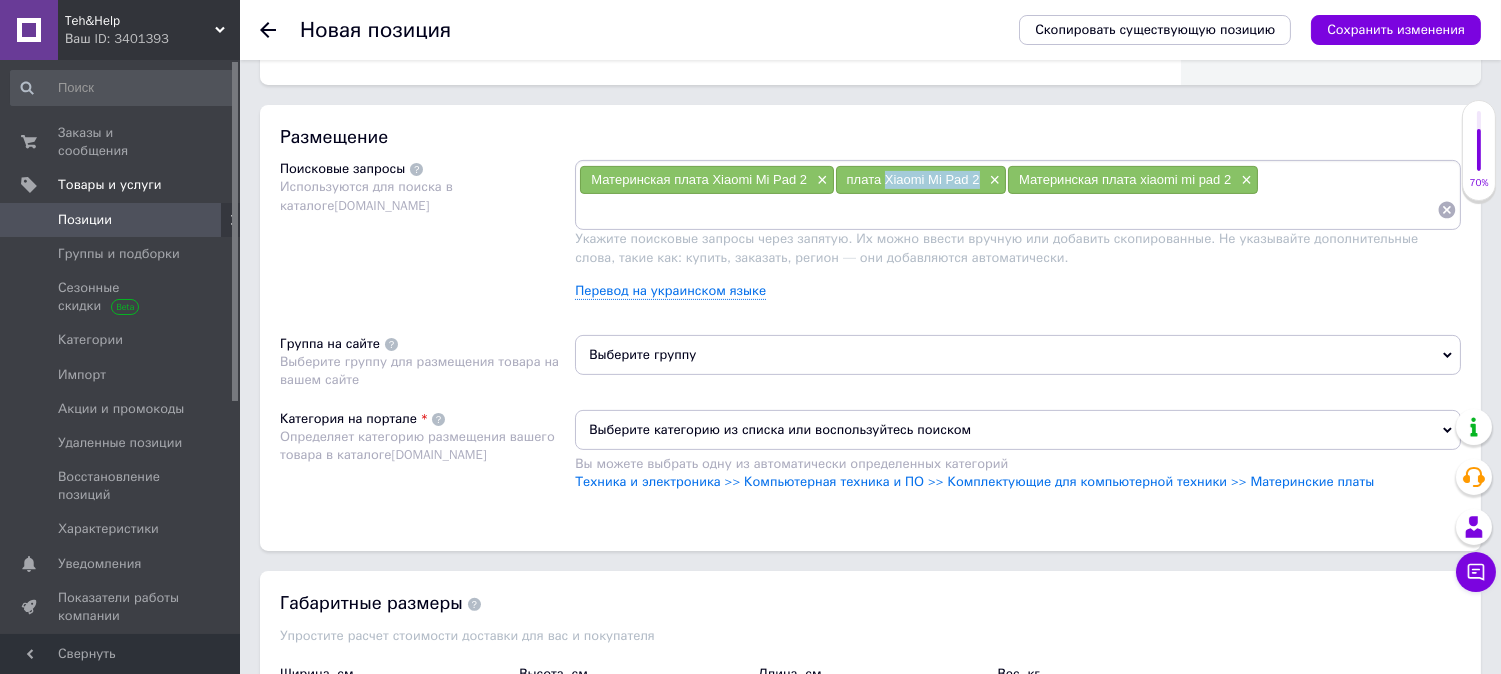 drag, startPoint x: 888, startPoint y: 363, endPoint x: 981, endPoint y: 363, distance: 93 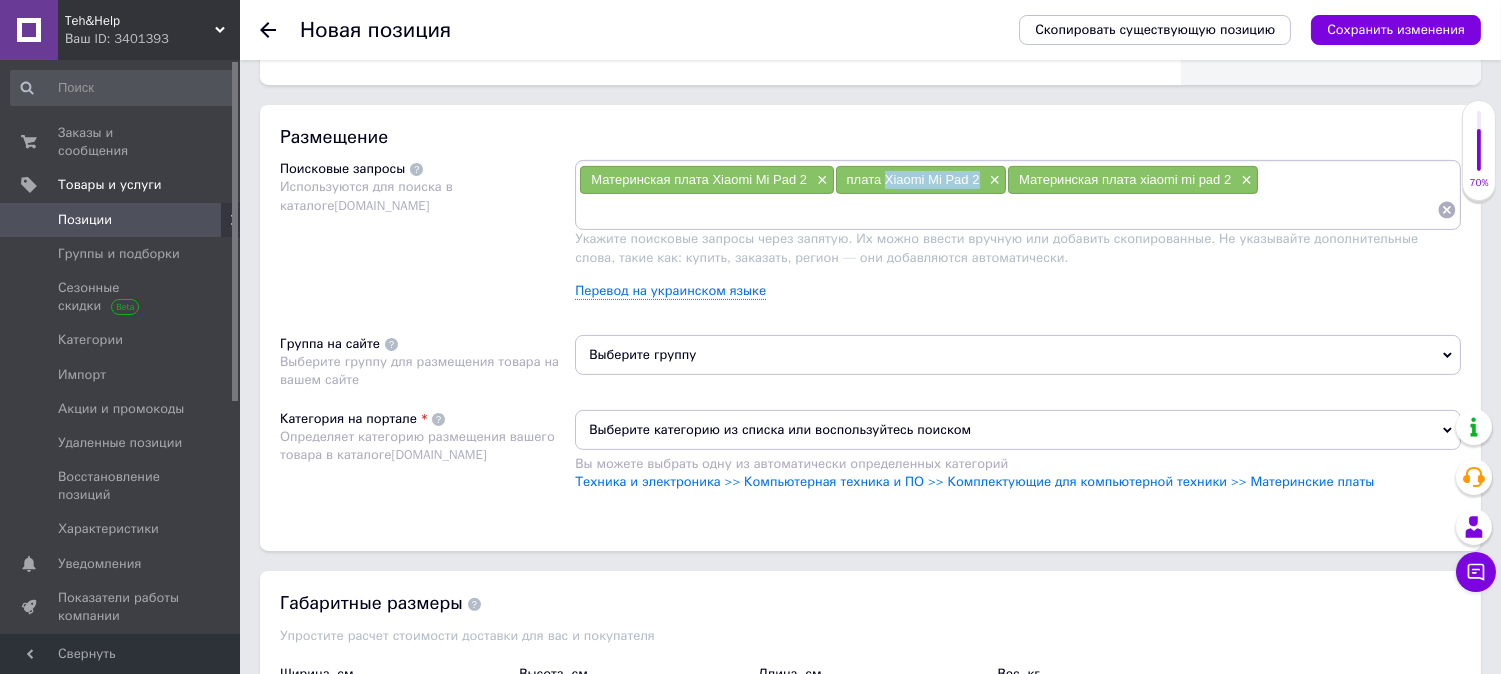 copy on "Xiaomi Mi Pad 2" 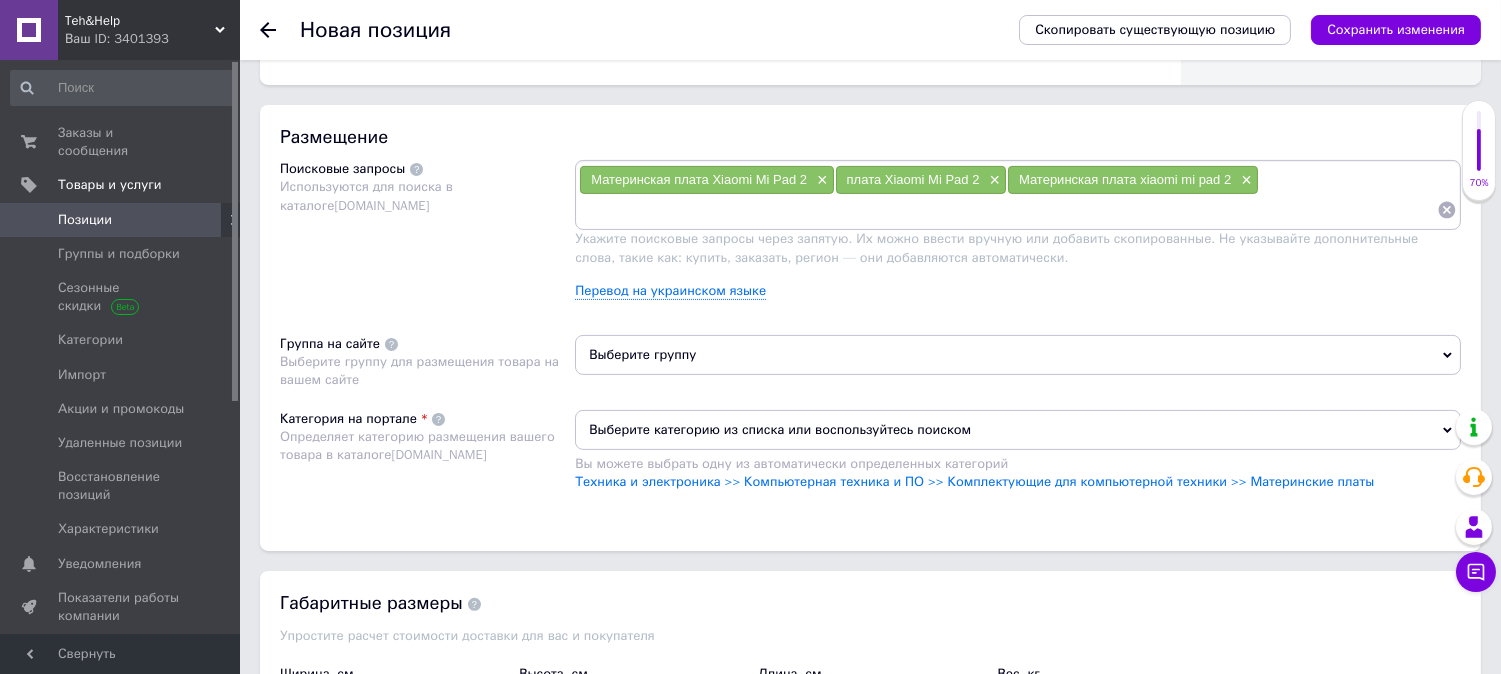 paste on "Xiaomi Mi Pad 2" 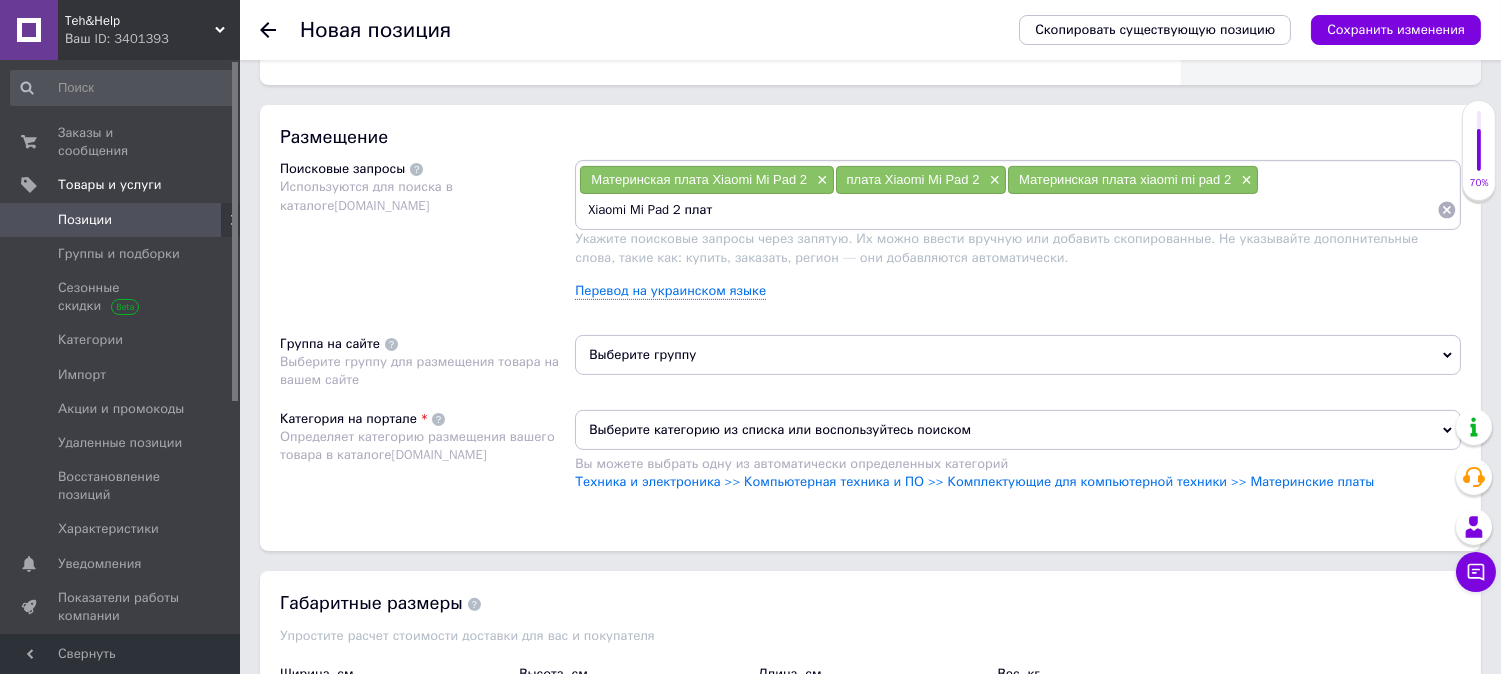 type on "Xiaomi Mi Pad 2 плата" 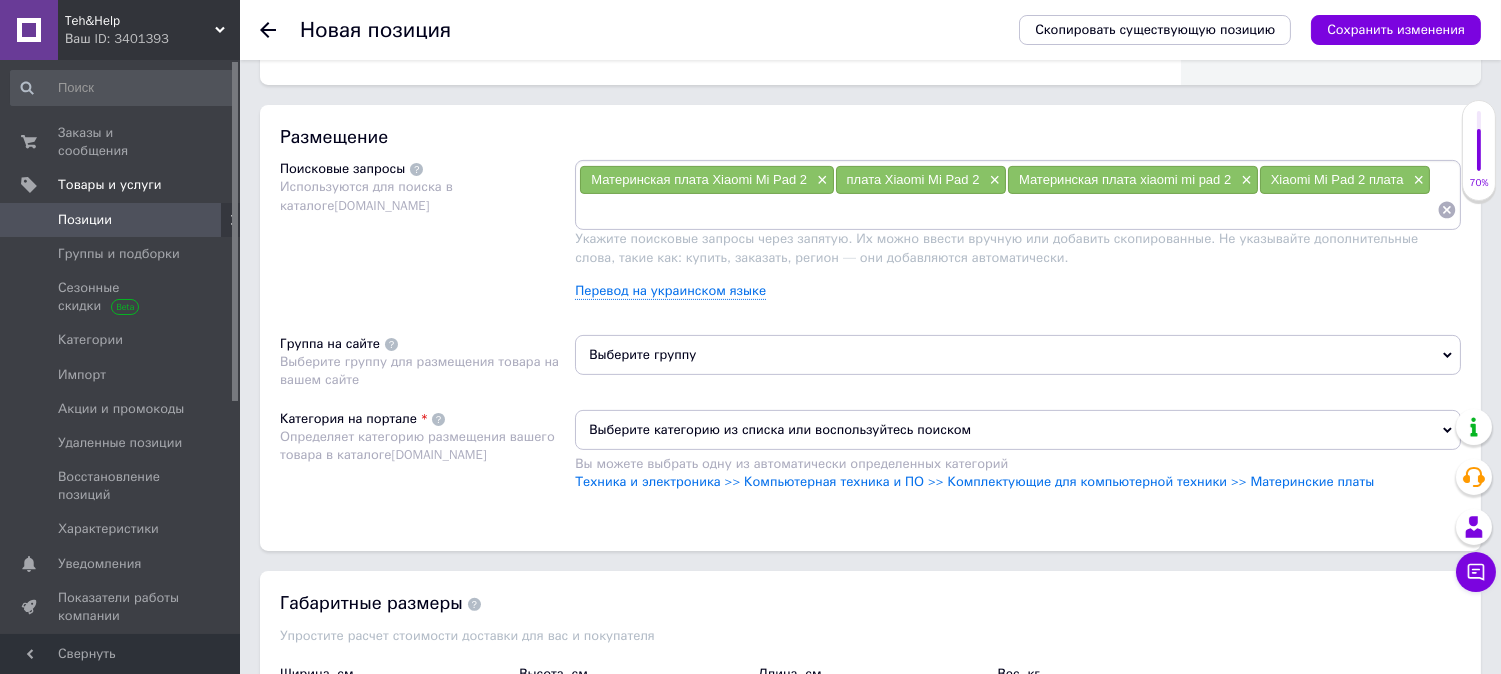 paste on "Xiaomi Mi Pad 2" 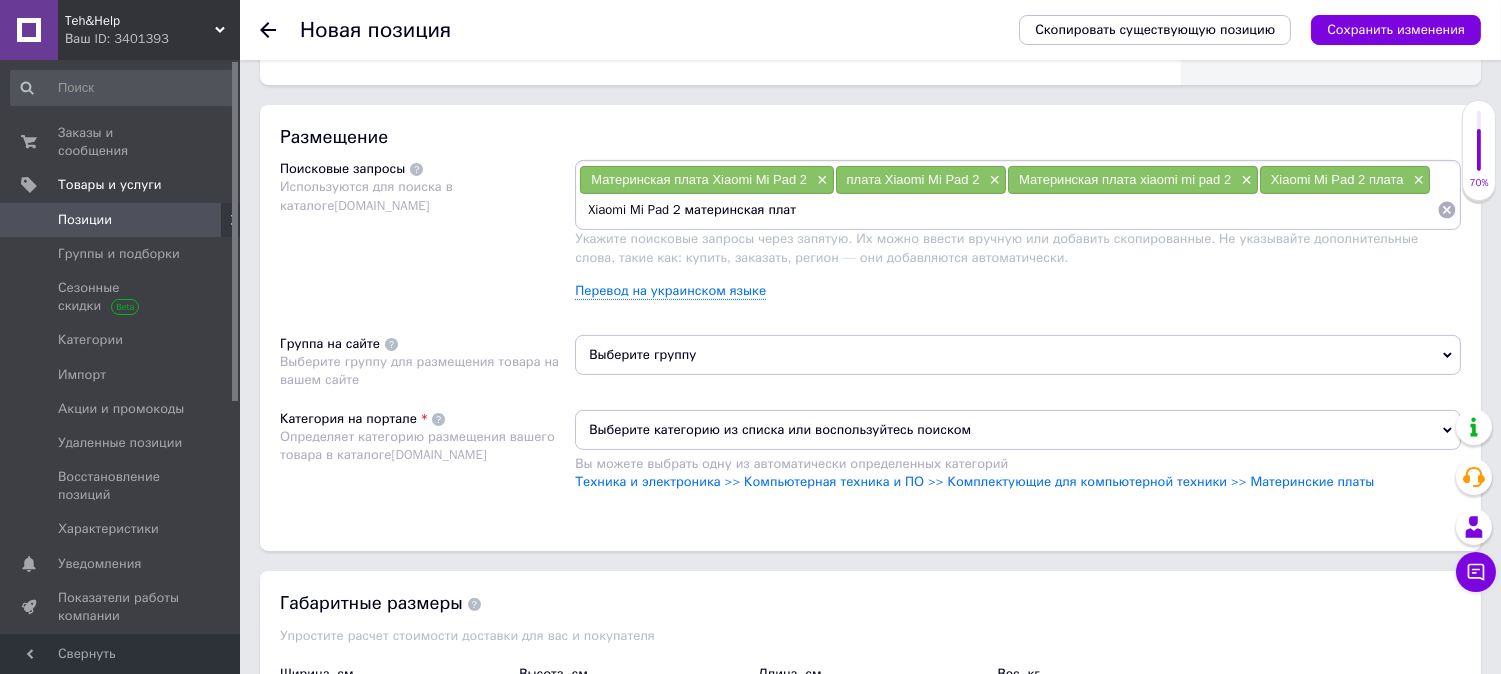 type on "Xiaomi Mi Pad 2 материнская плата" 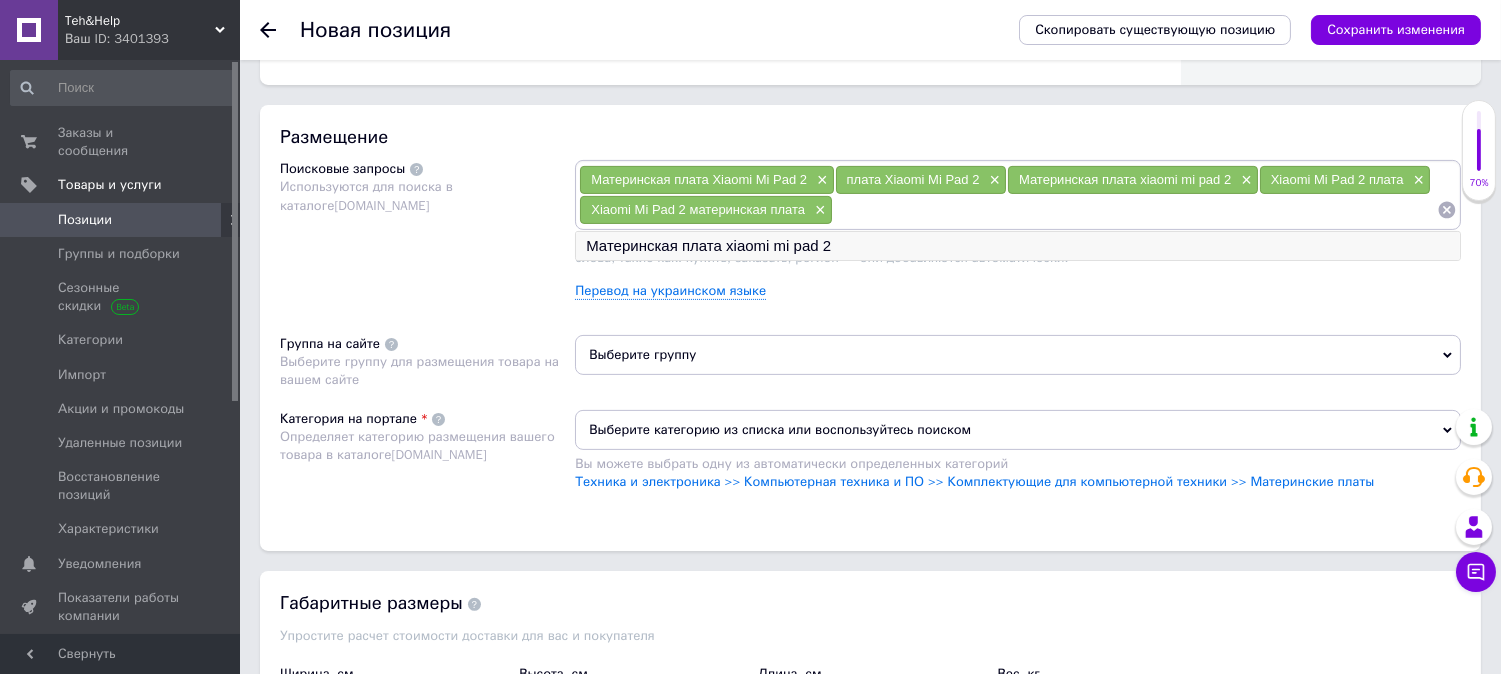 click on "Материнская плата xiaomi mi pad 2" at bounding box center (1018, 246) 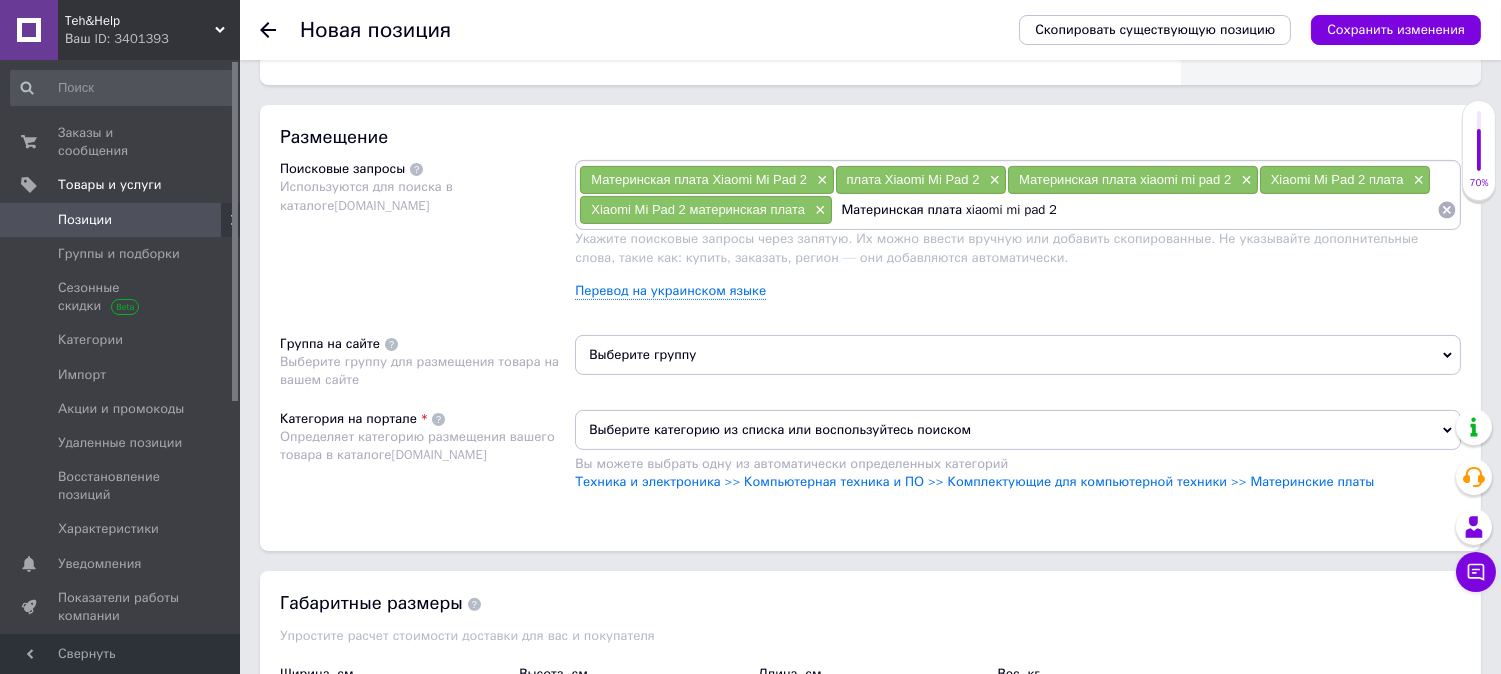 scroll, scrollTop: 1, scrollLeft: 0, axis: vertical 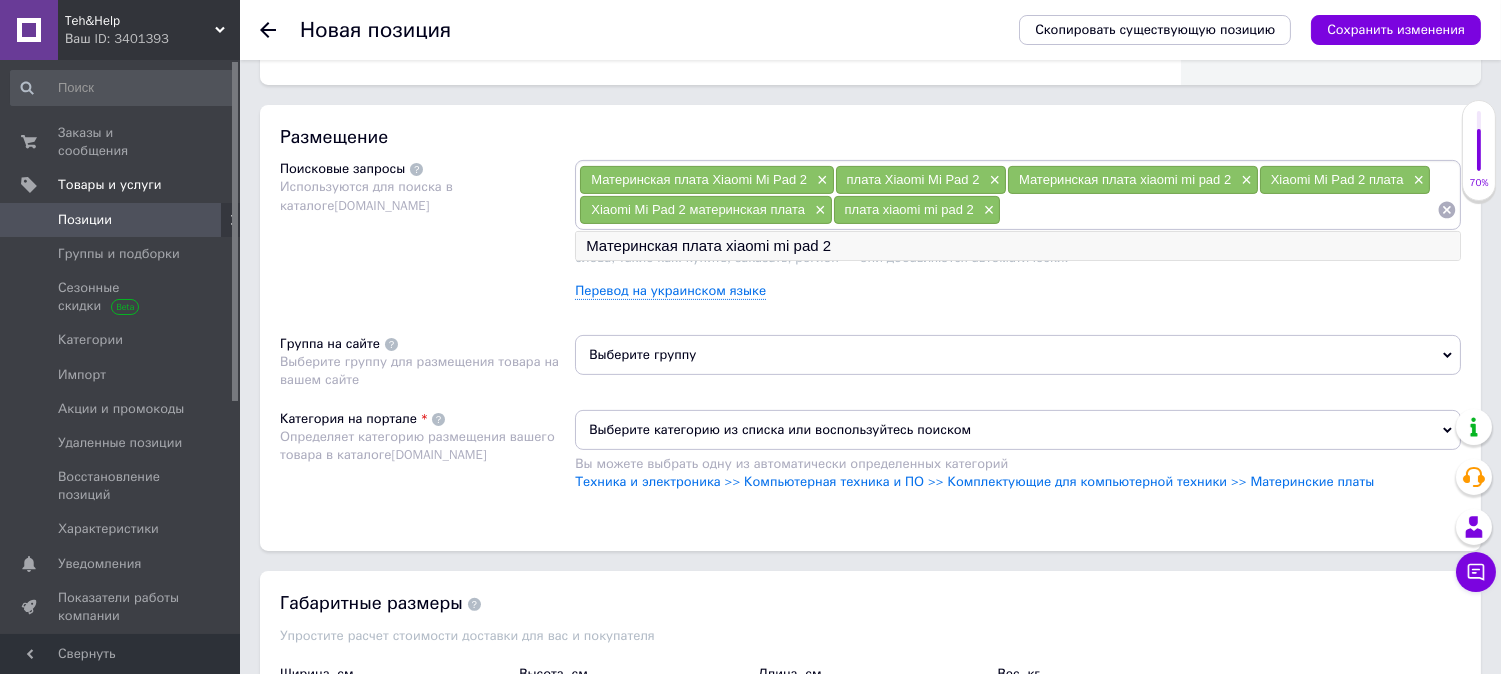 click on "Материнская плата xiaomi mi pad 2" at bounding box center (1018, 246) 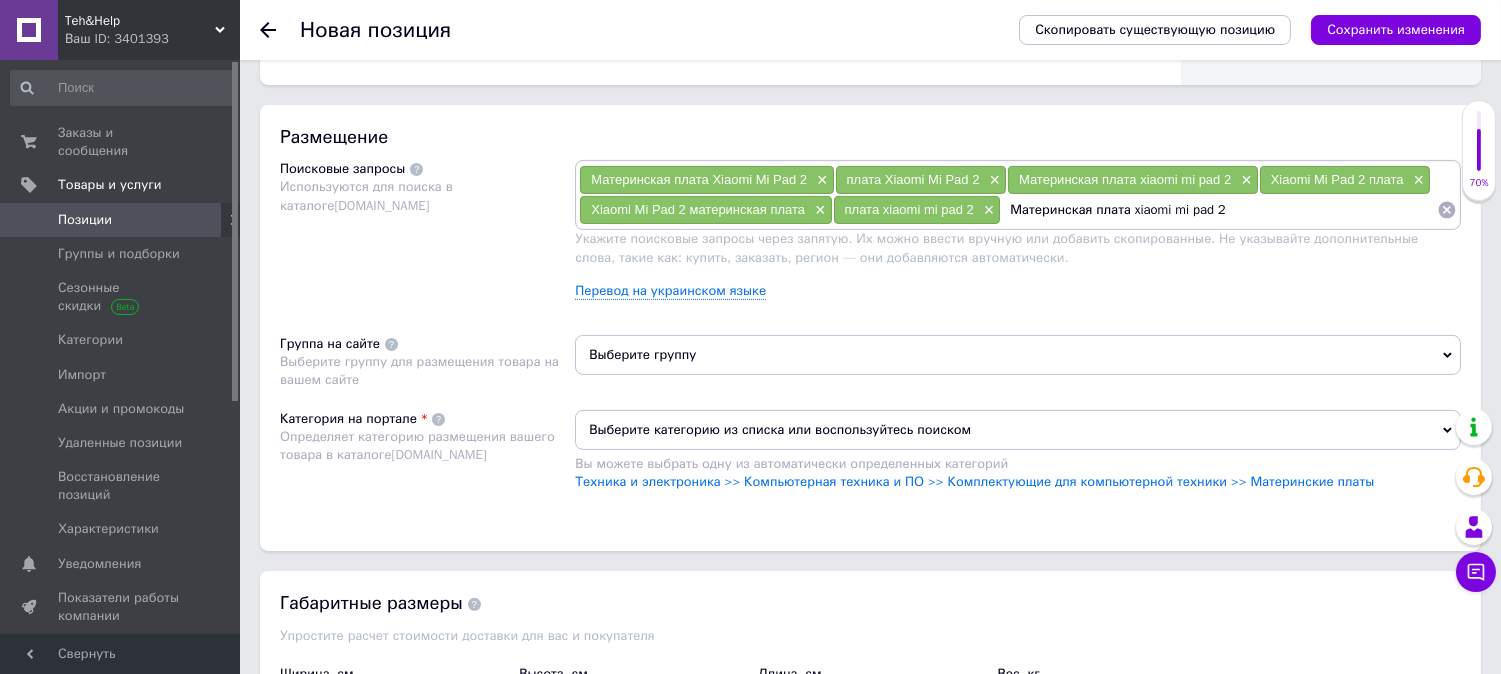 scroll, scrollTop: 1, scrollLeft: 0, axis: vertical 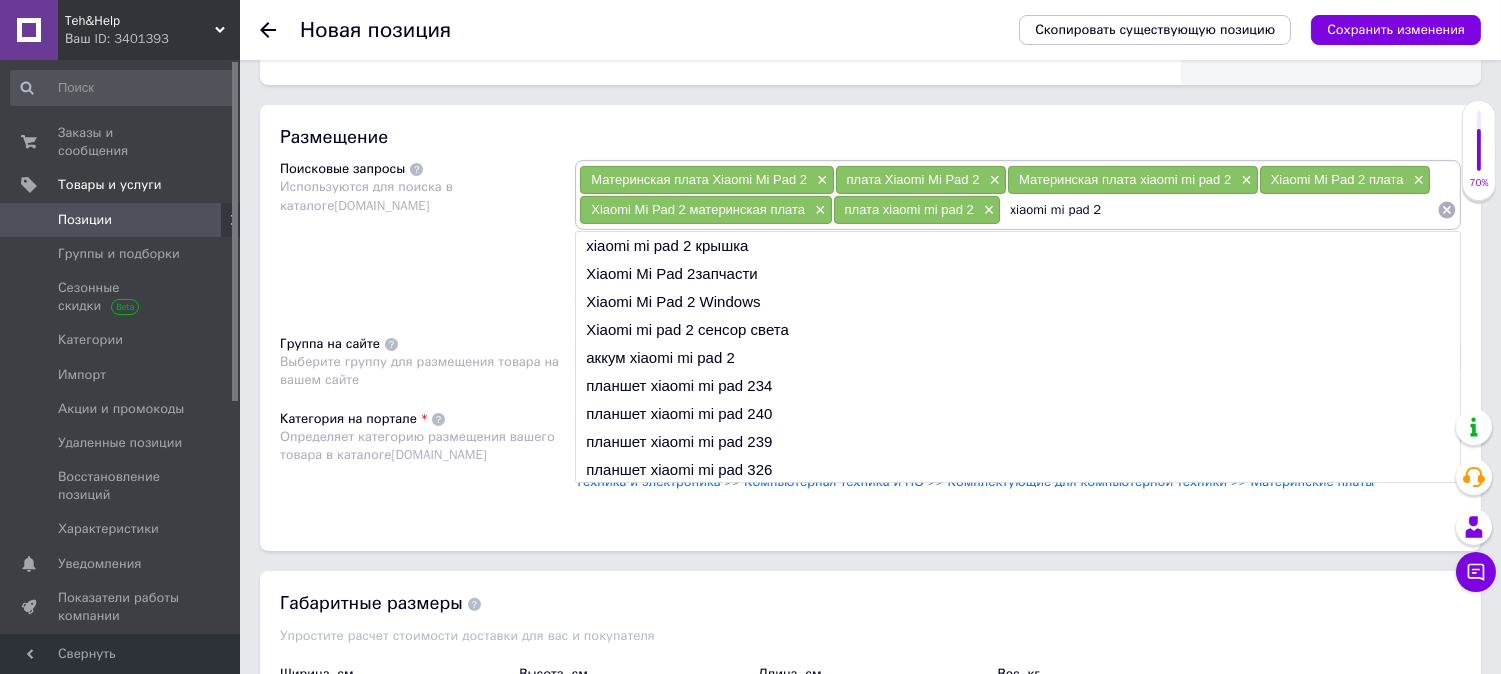 click on "xiaomi mi pad 2" at bounding box center [1219, 210] 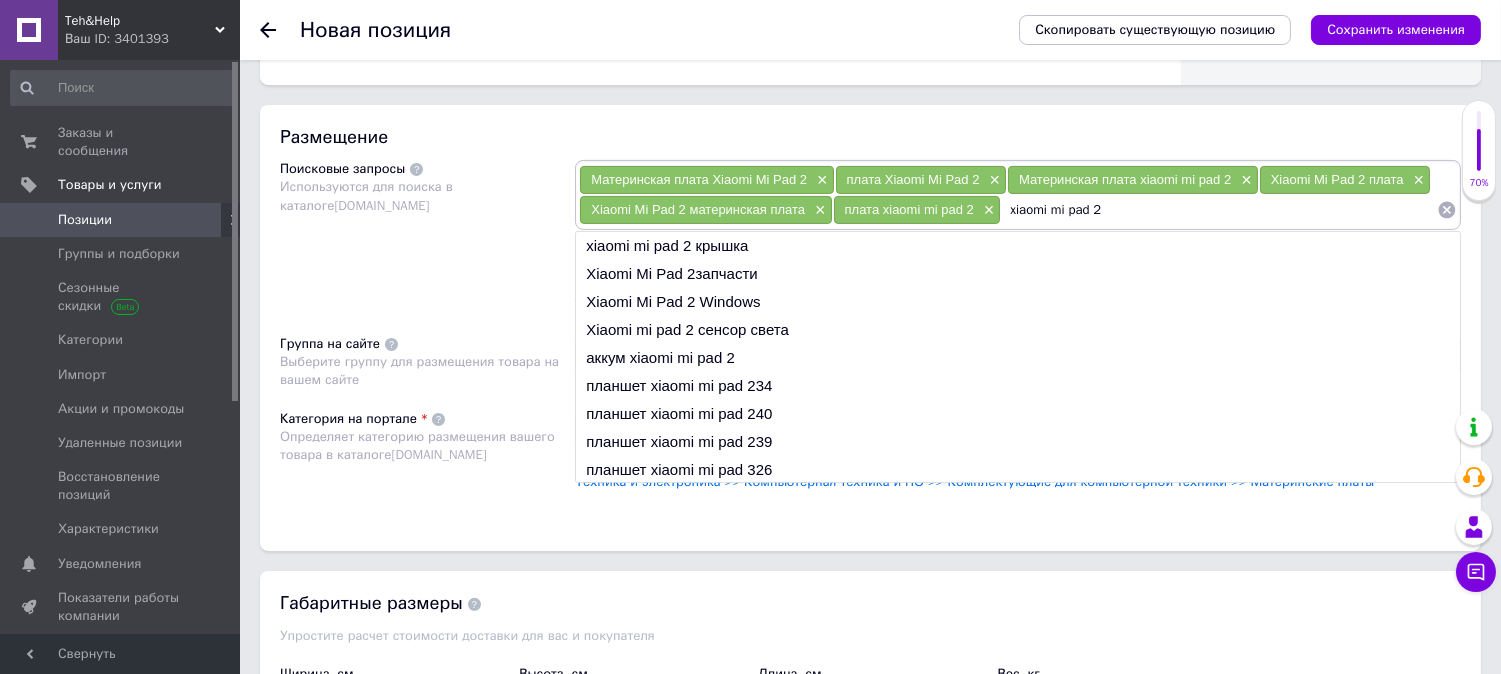 type on "xiaomi mi pad 2" 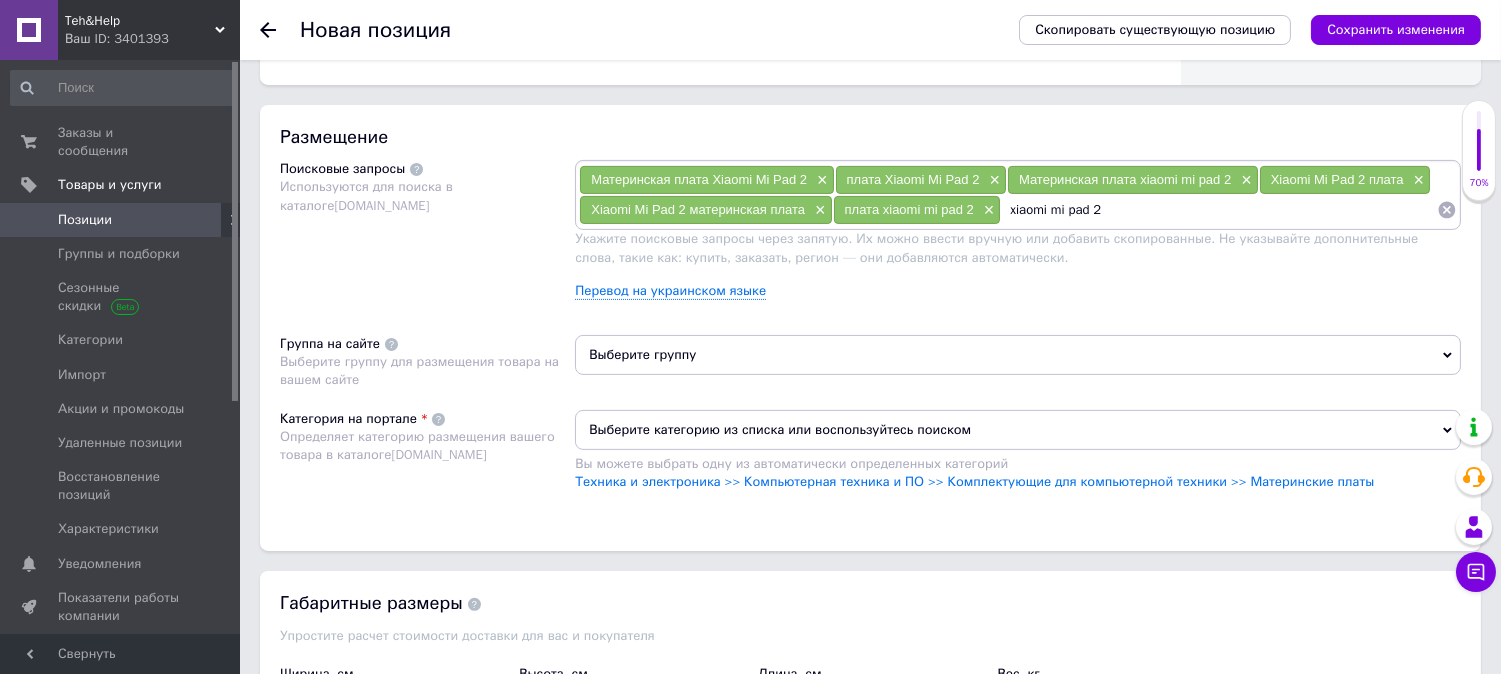 scroll, scrollTop: 0, scrollLeft: 0, axis: both 